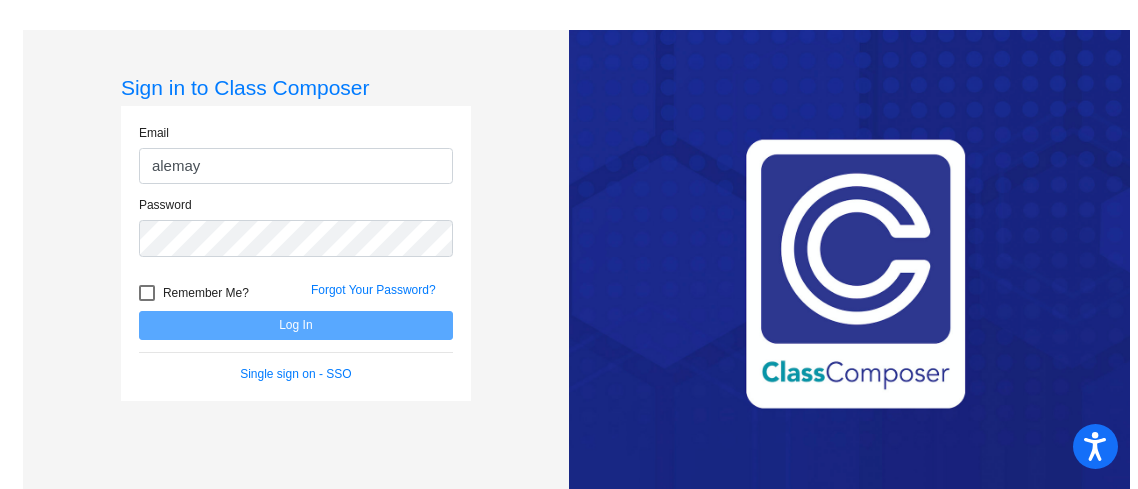 scroll, scrollTop: 0, scrollLeft: 0, axis: both 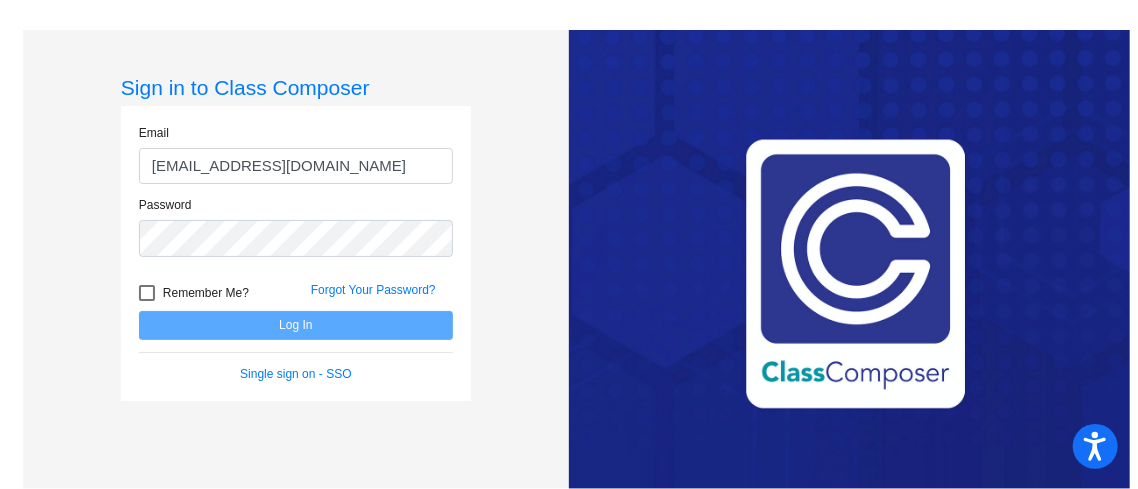 type on "[EMAIL_ADDRESS][DOMAIN_NAME]" 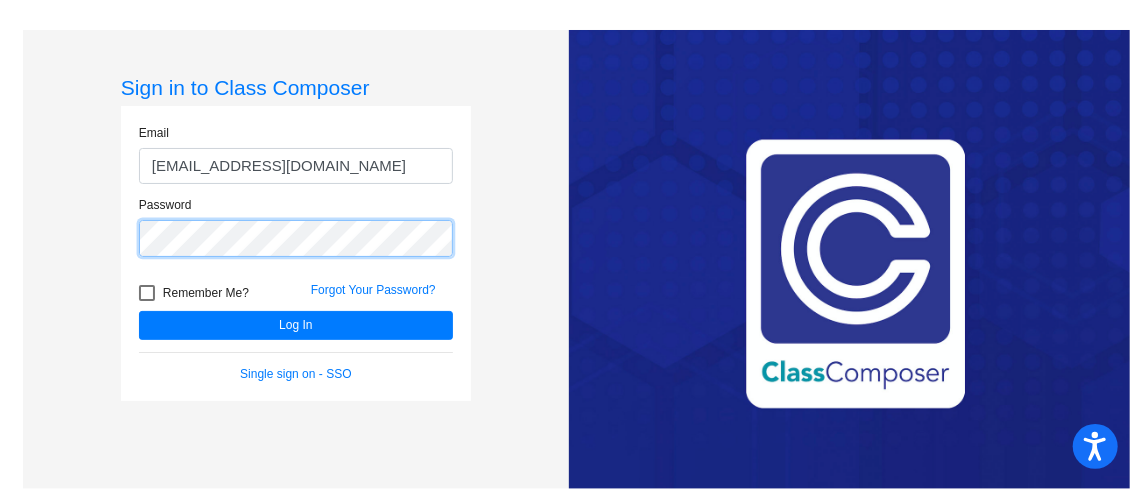 click on "Log In" 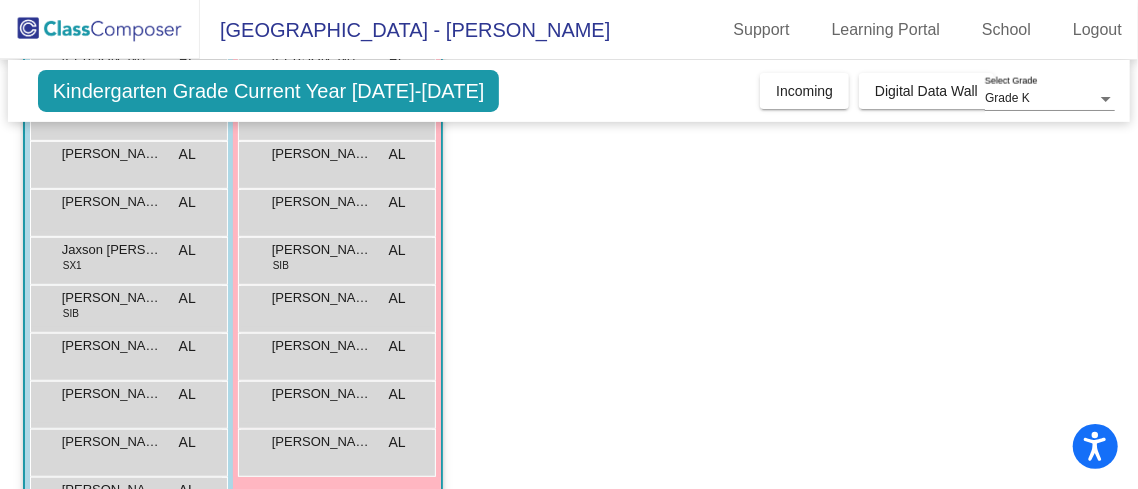 scroll, scrollTop: 375, scrollLeft: 0, axis: vertical 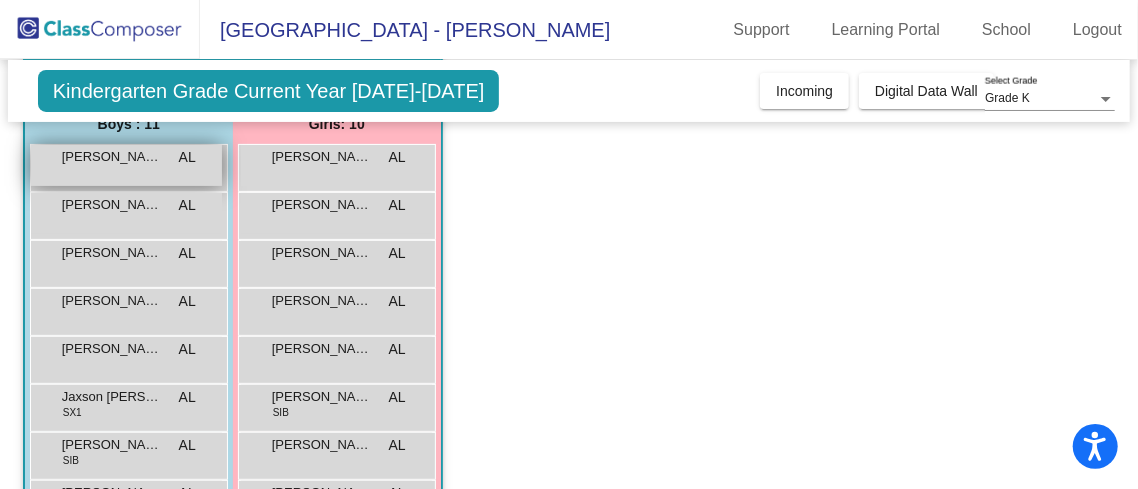 click on "[PERSON_NAME] Sai [PERSON_NAME] AL lock do_not_disturb_alt" at bounding box center (126, 165) 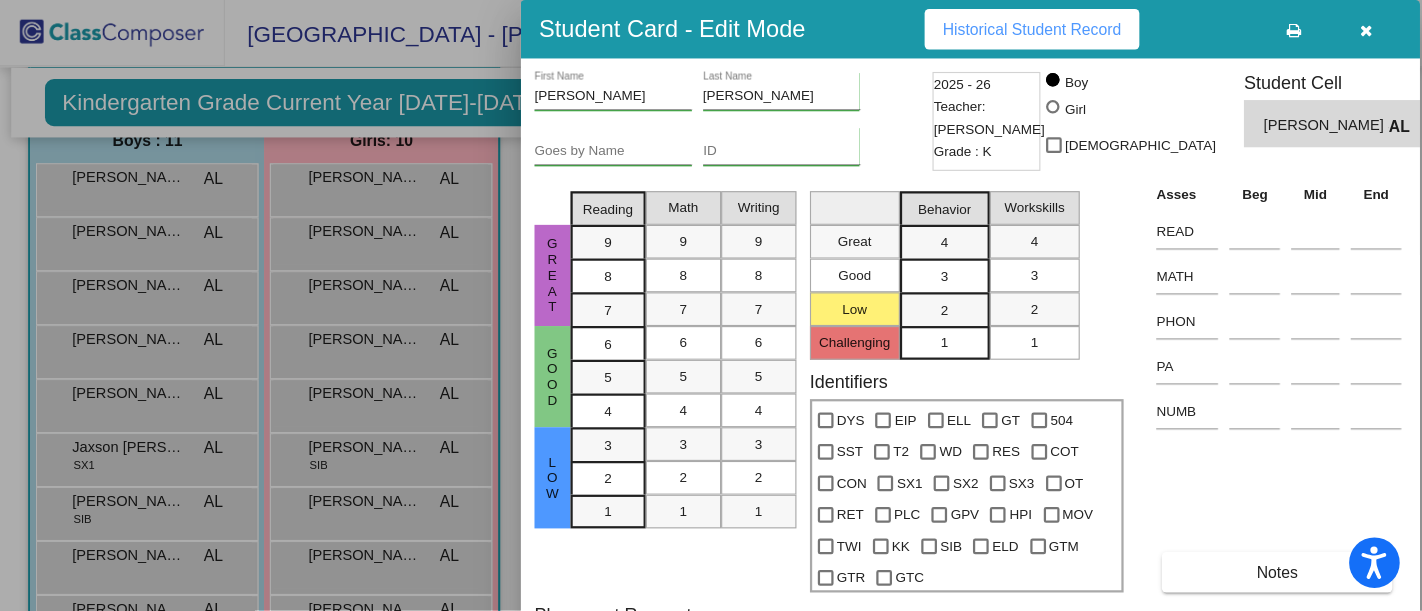 scroll, scrollTop: 175, scrollLeft: 0, axis: vertical 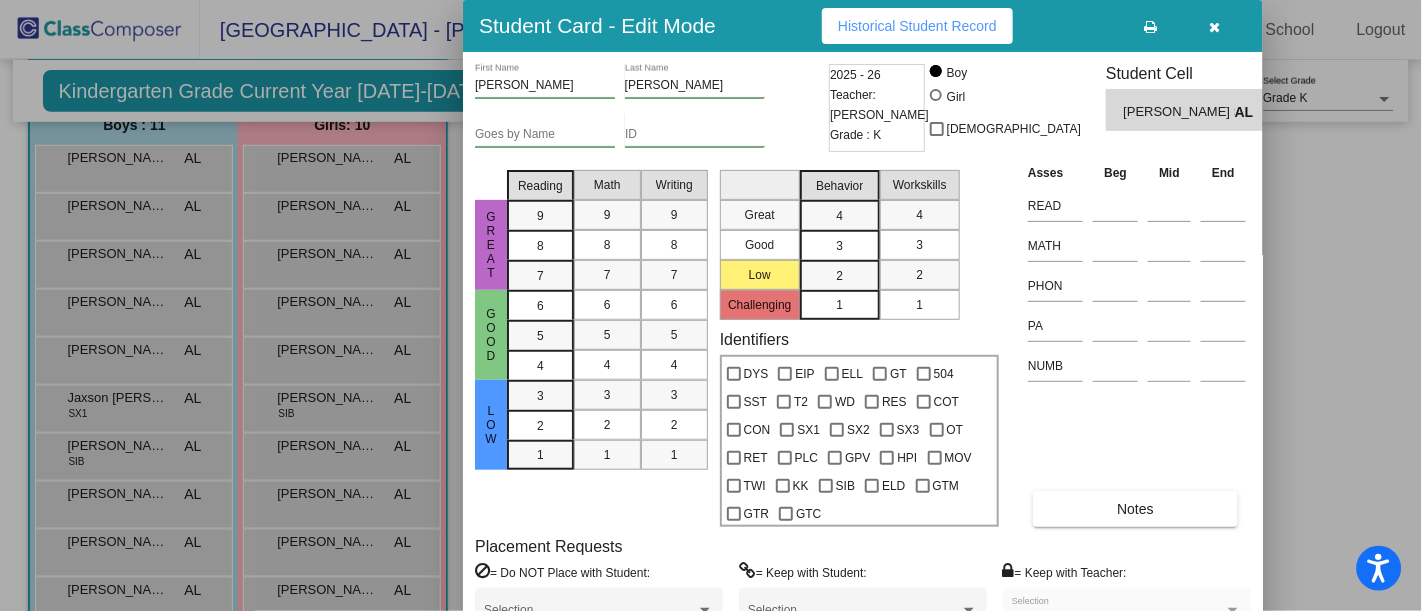 drag, startPoint x: 1421, startPoint y: 200, endPoint x: 1421, endPoint y: 239, distance: 39 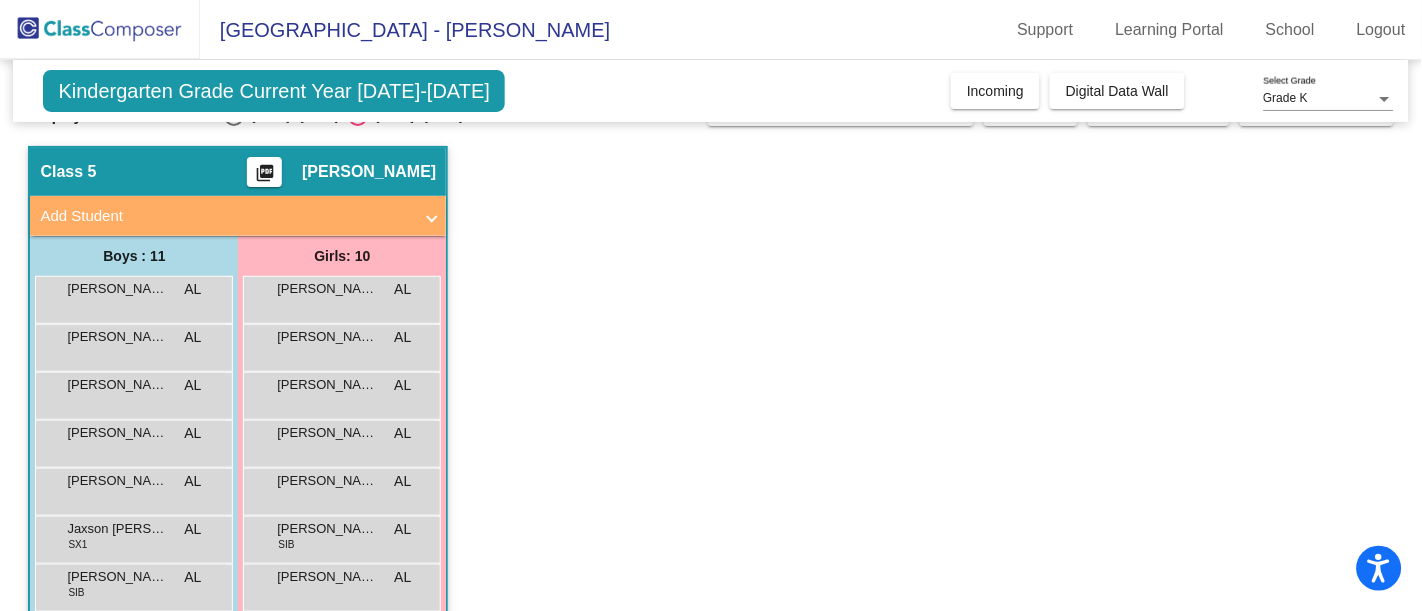 scroll, scrollTop: 0, scrollLeft: 0, axis: both 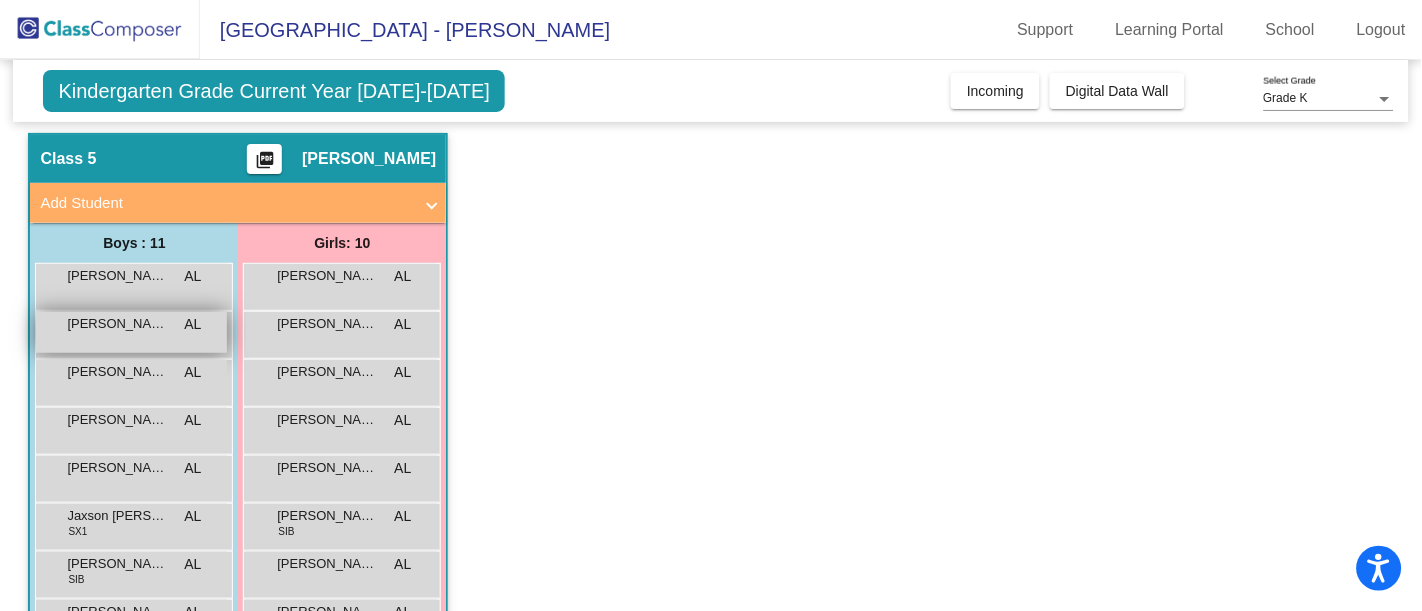 click on "[PERSON_NAME]" at bounding box center [117, 324] 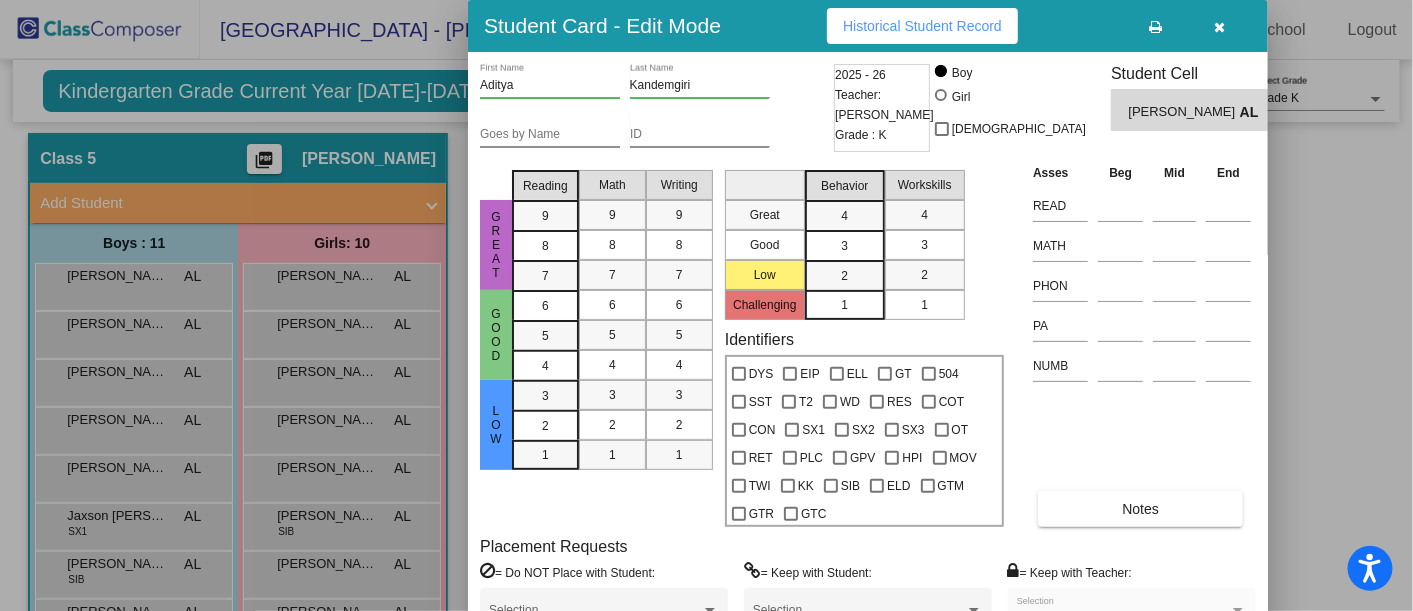 click at bounding box center (706, 305) 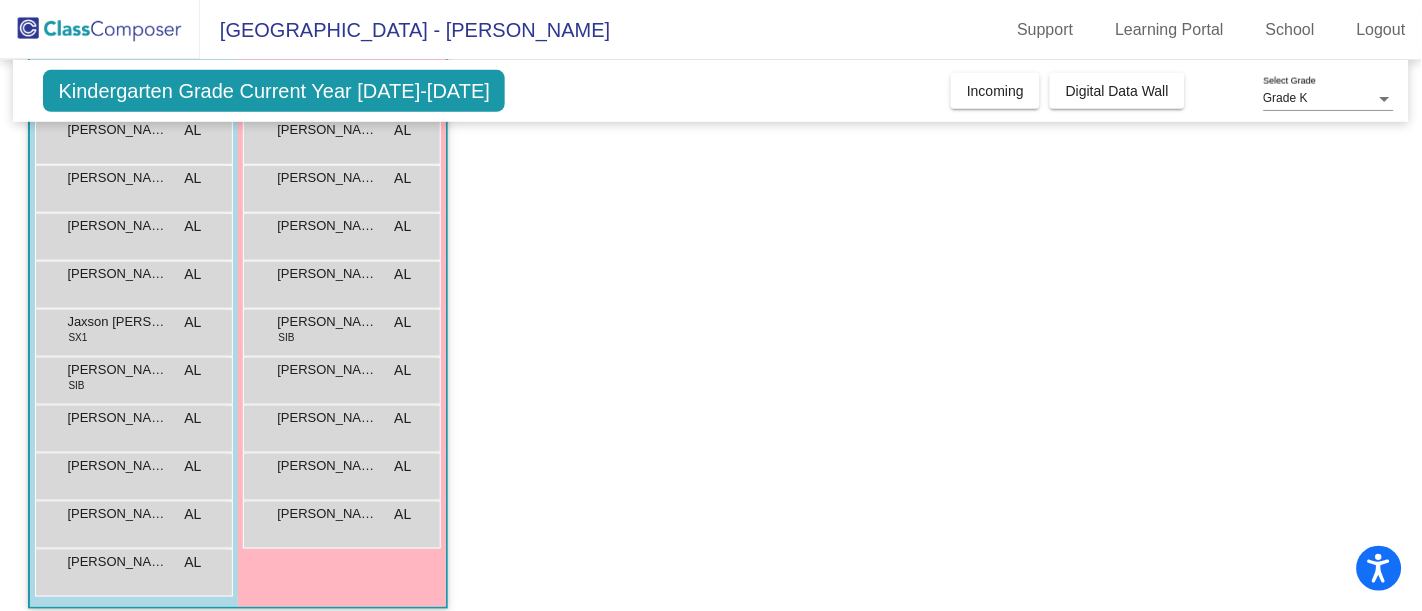 scroll, scrollTop: 247, scrollLeft: 0, axis: vertical 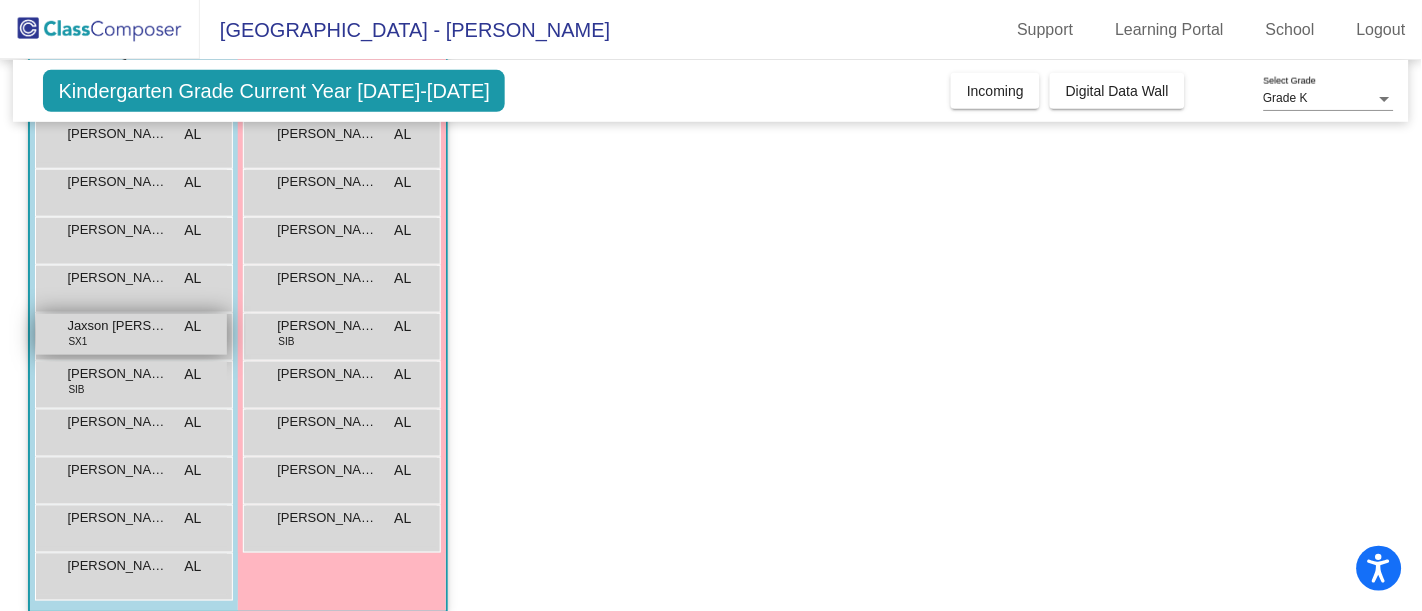 click on "Jaxson [PERSON_NAME]" at bounding box center (117, 326) 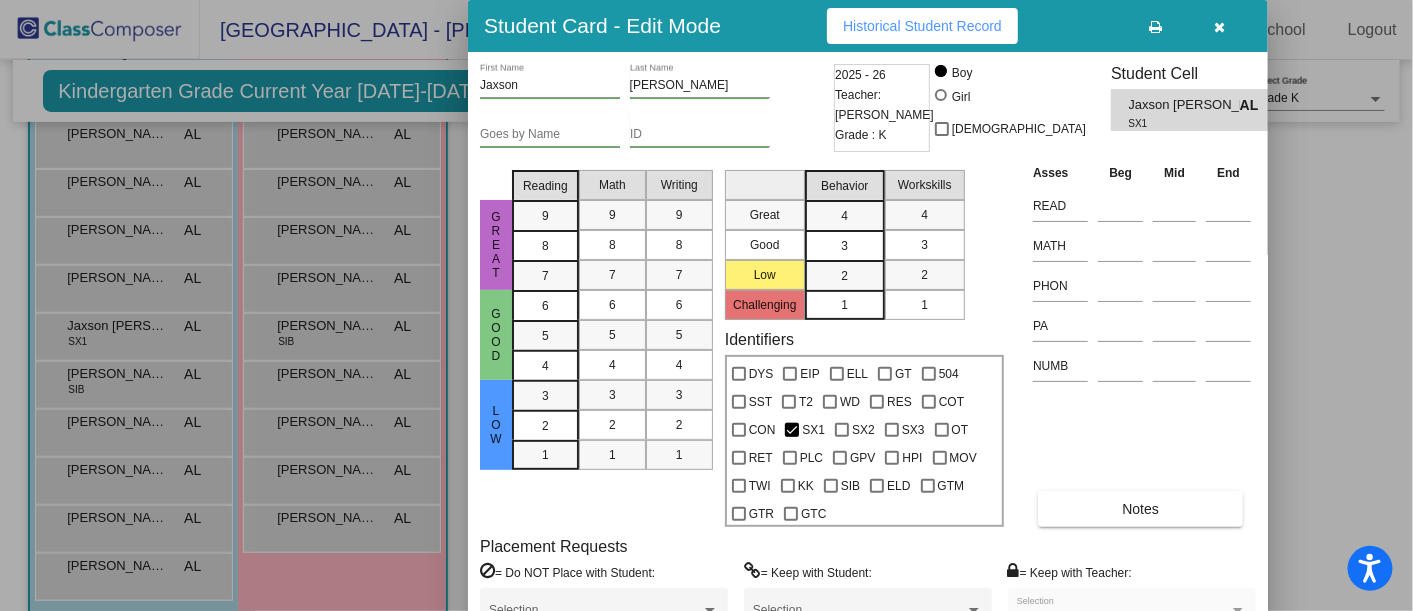 drag, startPoint x: 1408, startPoint y: 242, endPoint x: 1421, endPoint y: 273, distance: 33.61547 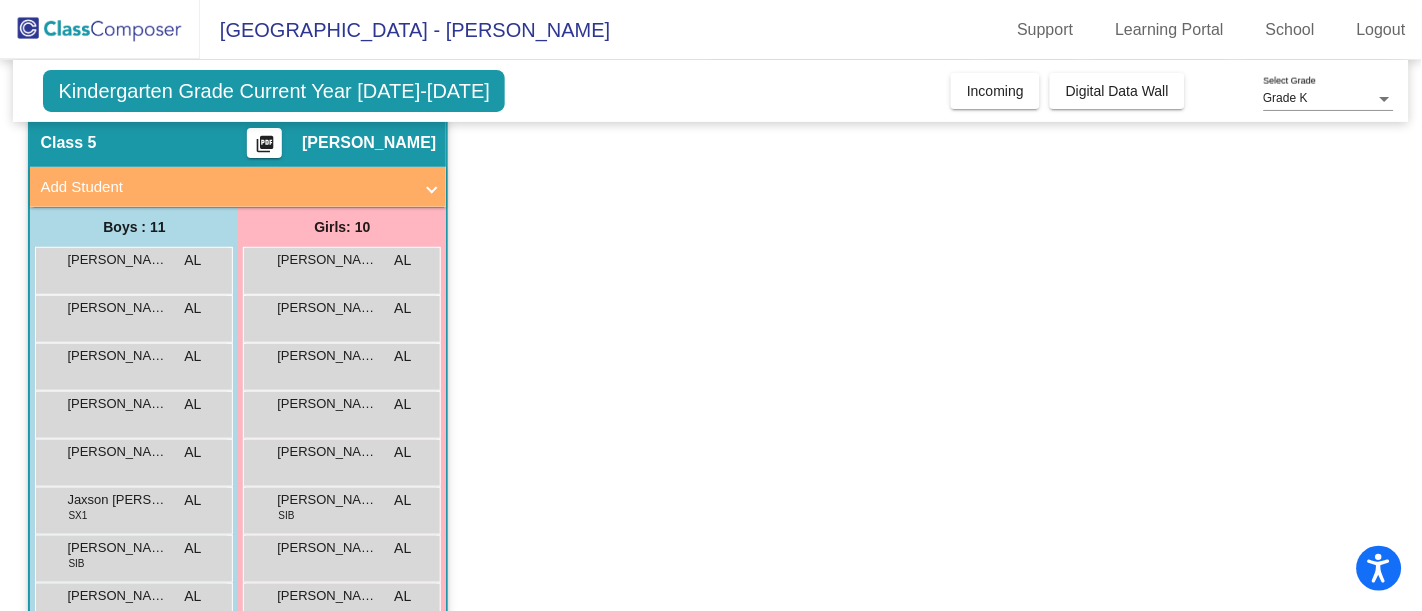 scroll, scrollTop: 20, scrollLeft: 0, axis: vertical 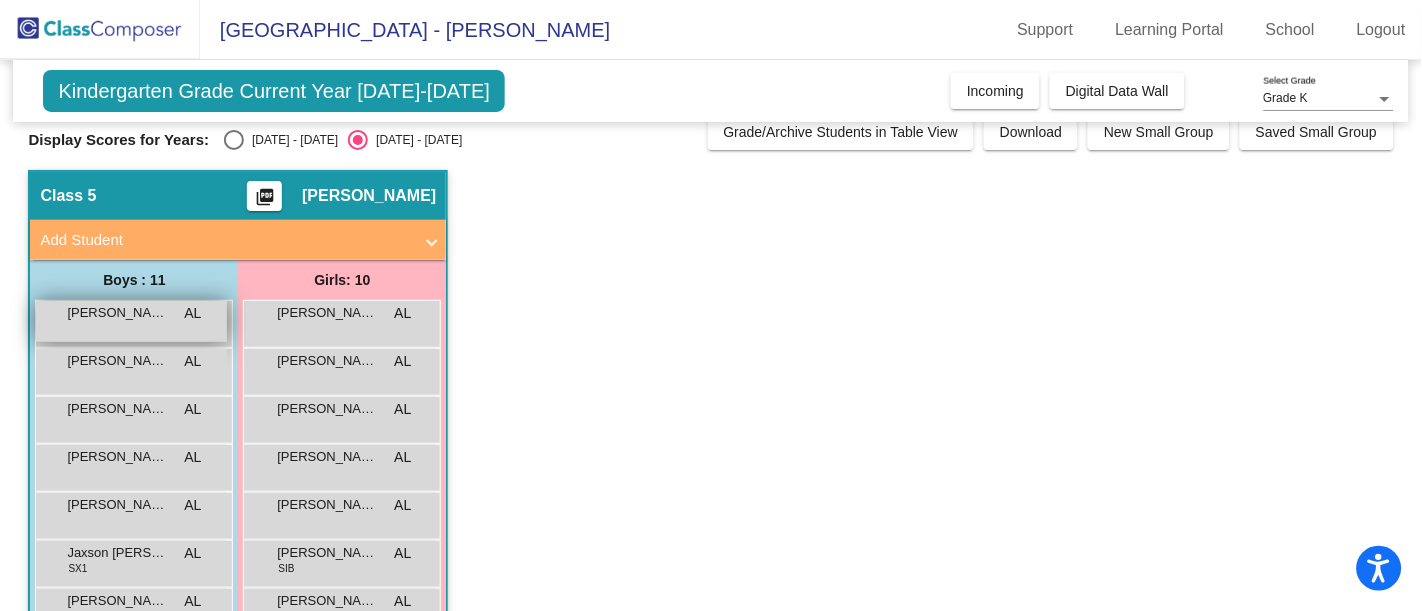 click on "[PERSON_NAME] Sai [PERSON_NAME]" at bounding box center [117, 313] 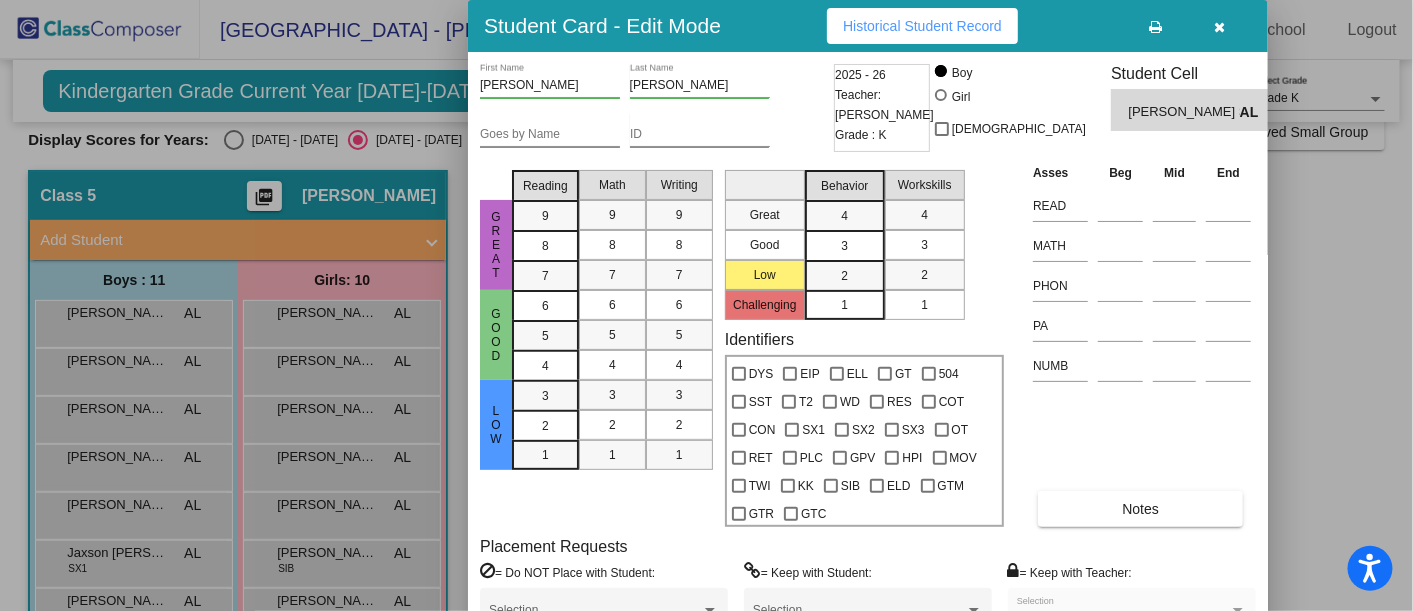 click at bounding box center (706, 305) 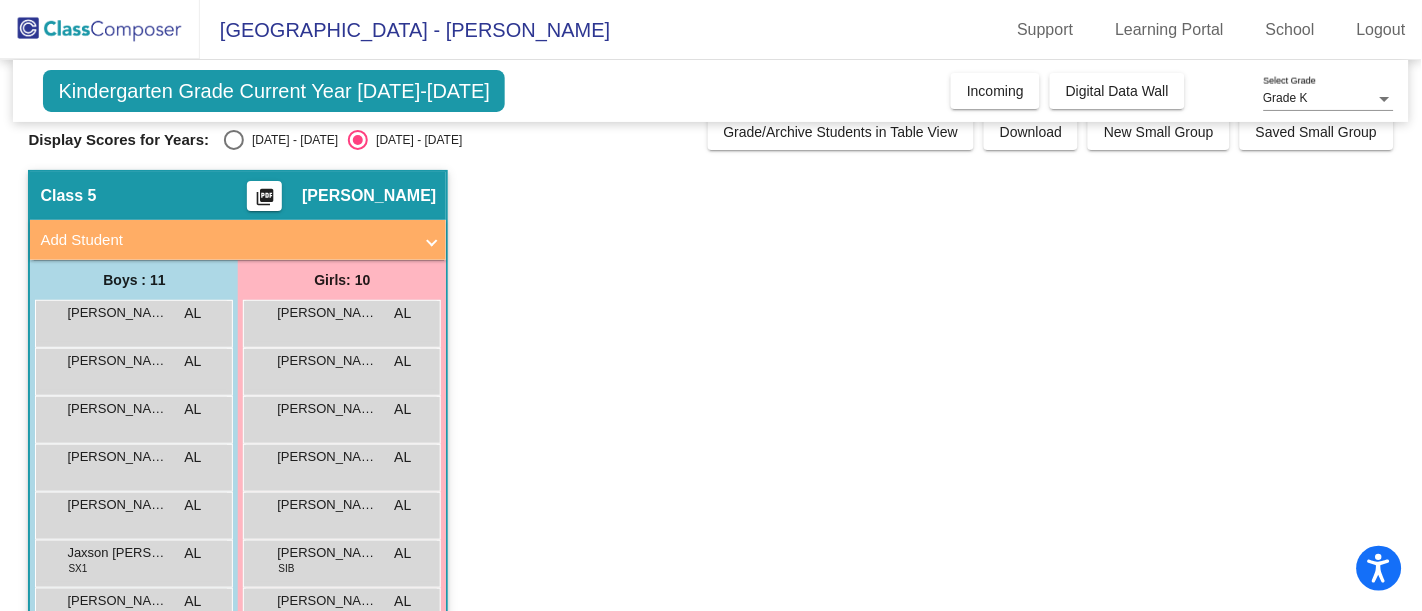 click on "[PERSON_NAME]" at bounding box center [117, 361] 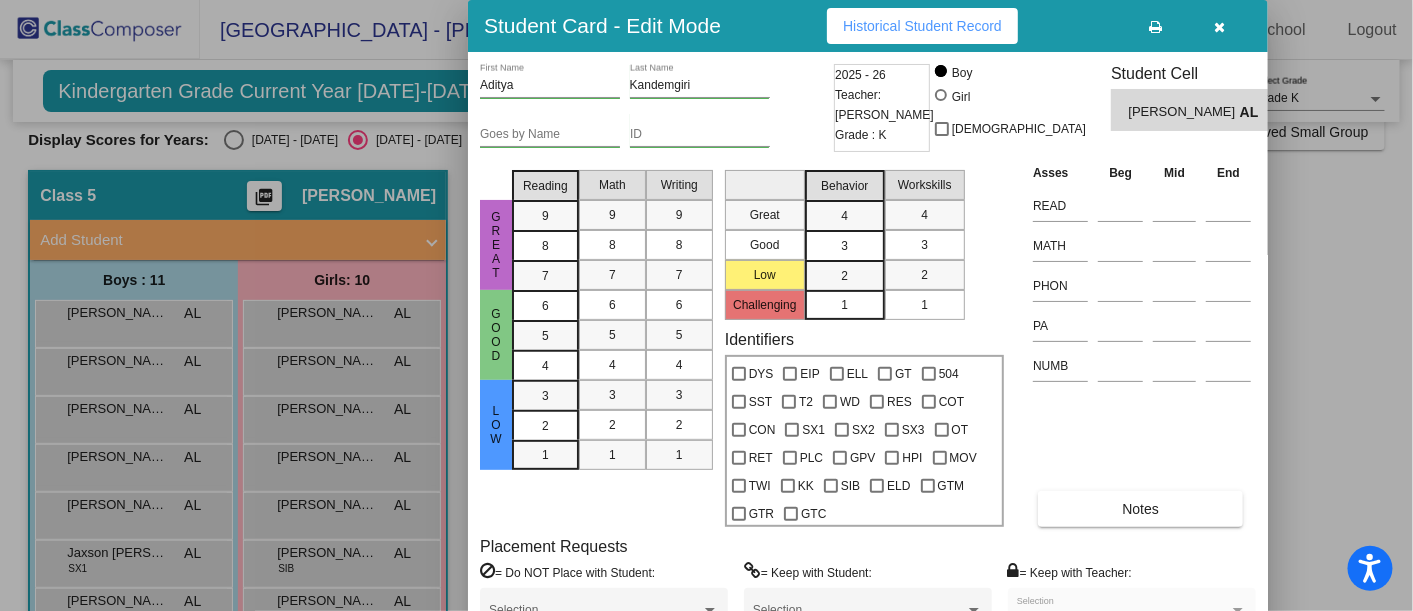 click at bounding box center [706, 305] 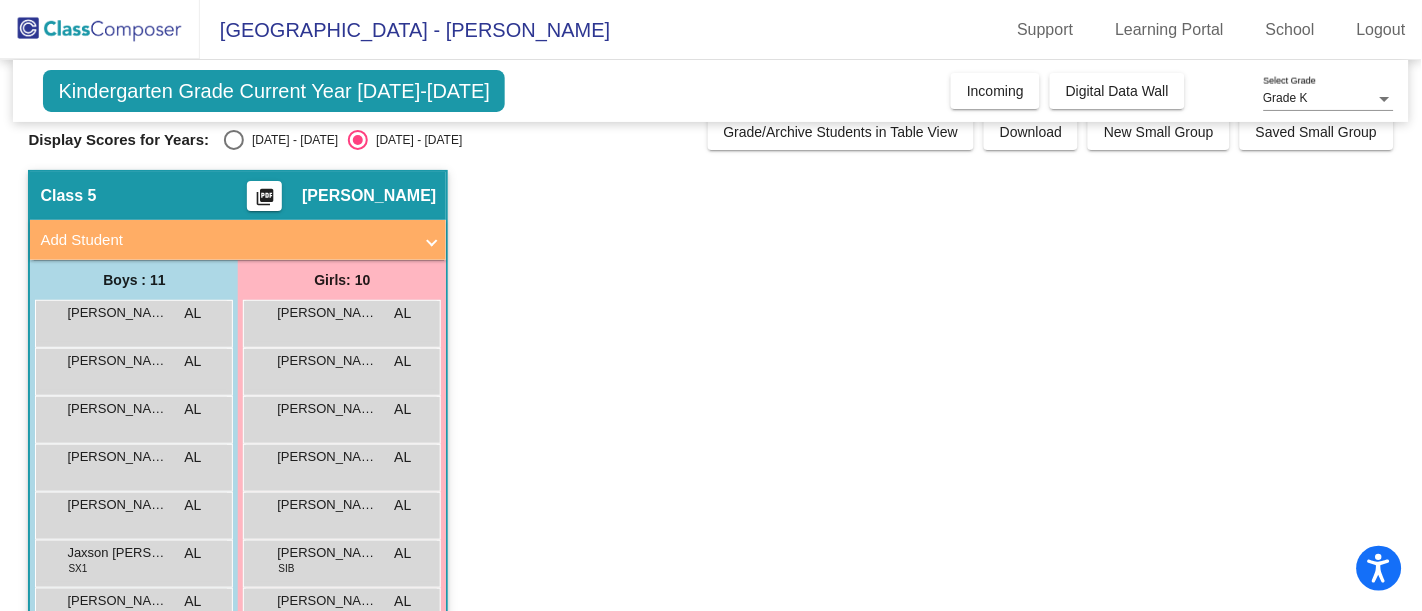 click on "[PERSON_NAME] Ram [PERSON_NAME] AL lock do_not_disturb_alt" at bounding box center [131, 417] 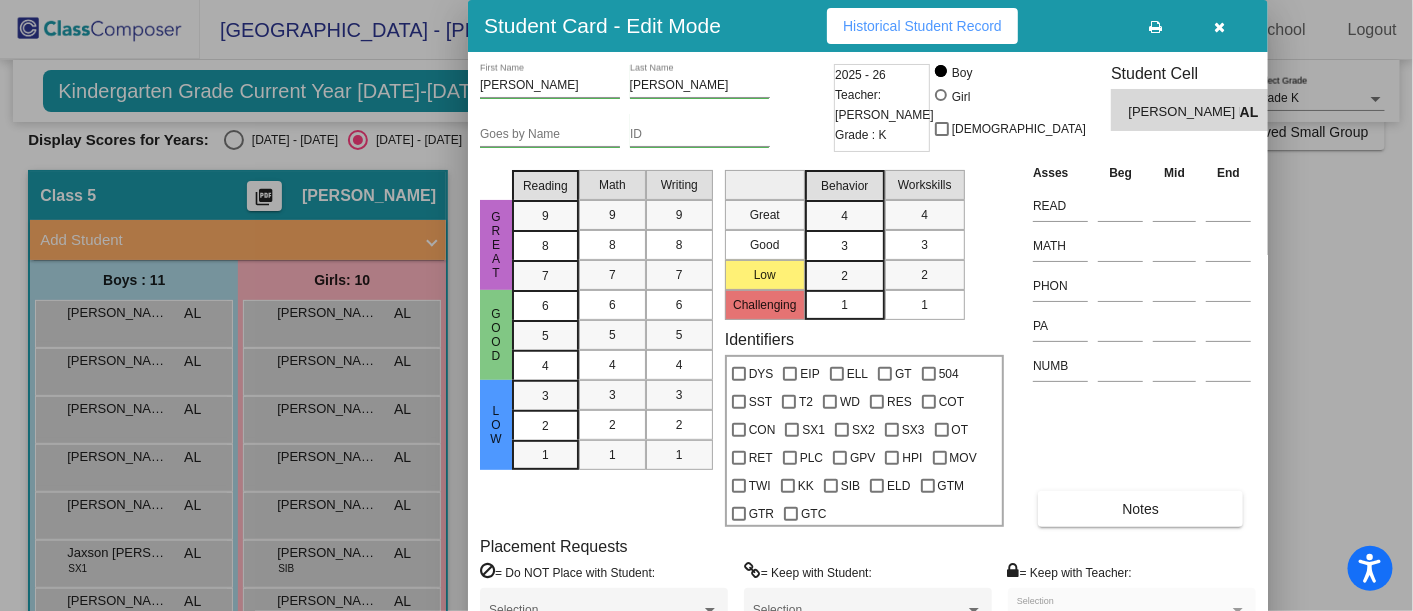 click at bounding box center [706, 305] 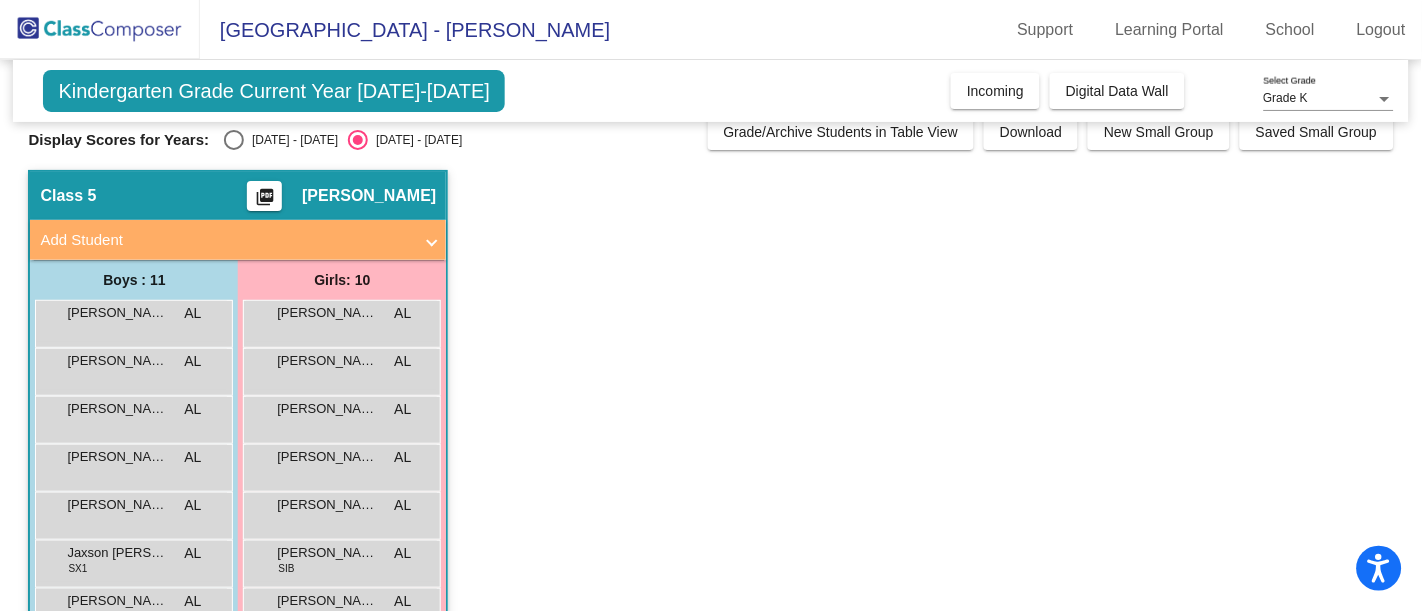click on "[PERSON_NAME] AL lock do_not_disturb_alt" at bounding box center (131, 465) 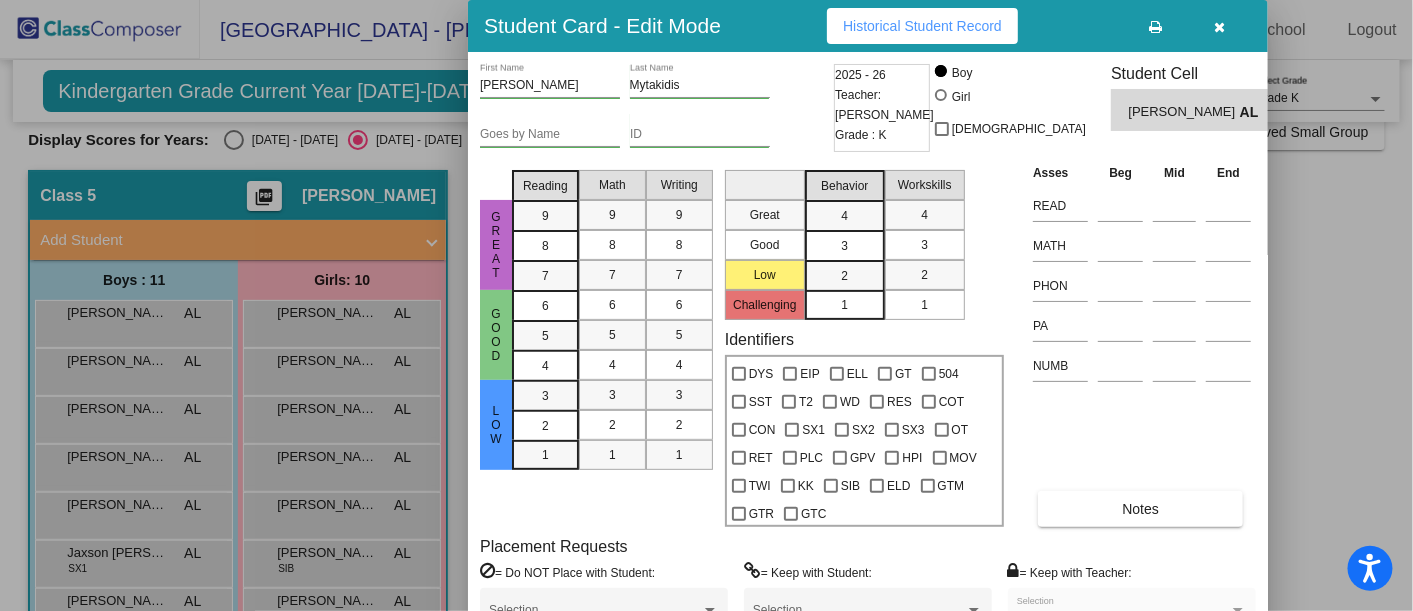 click at bounding box center (706, 305) 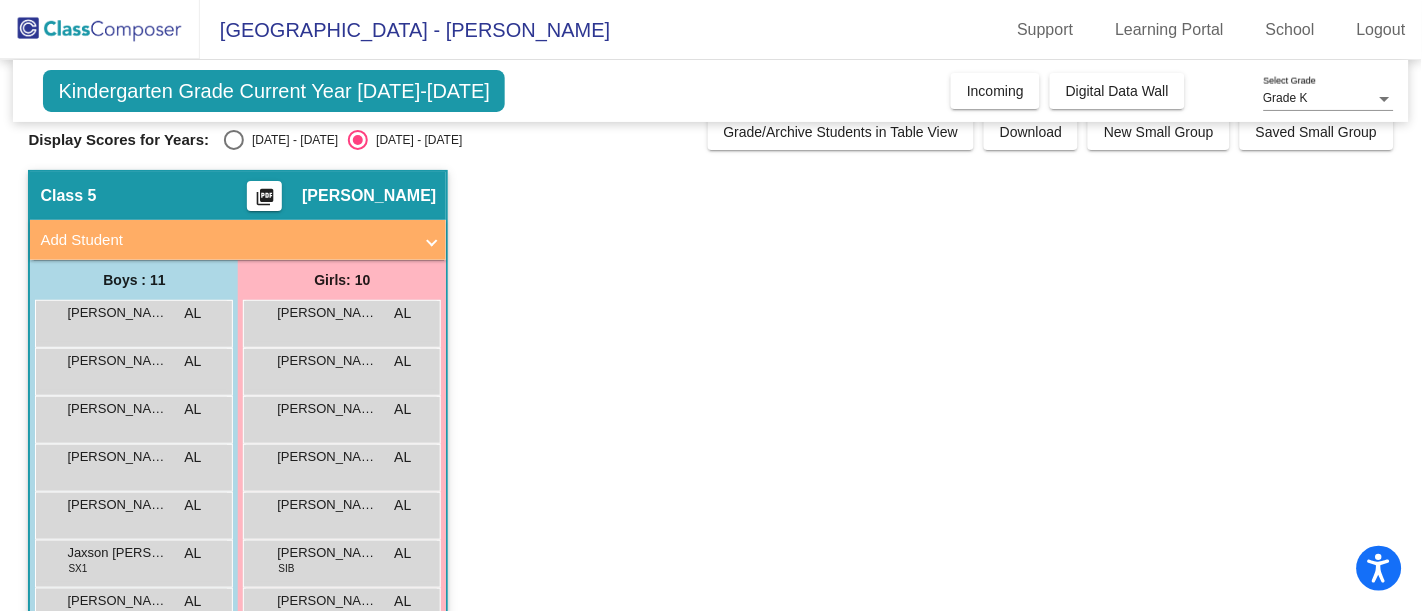 click on "[PERSON_NAME]" at bounding box center (117, 505) 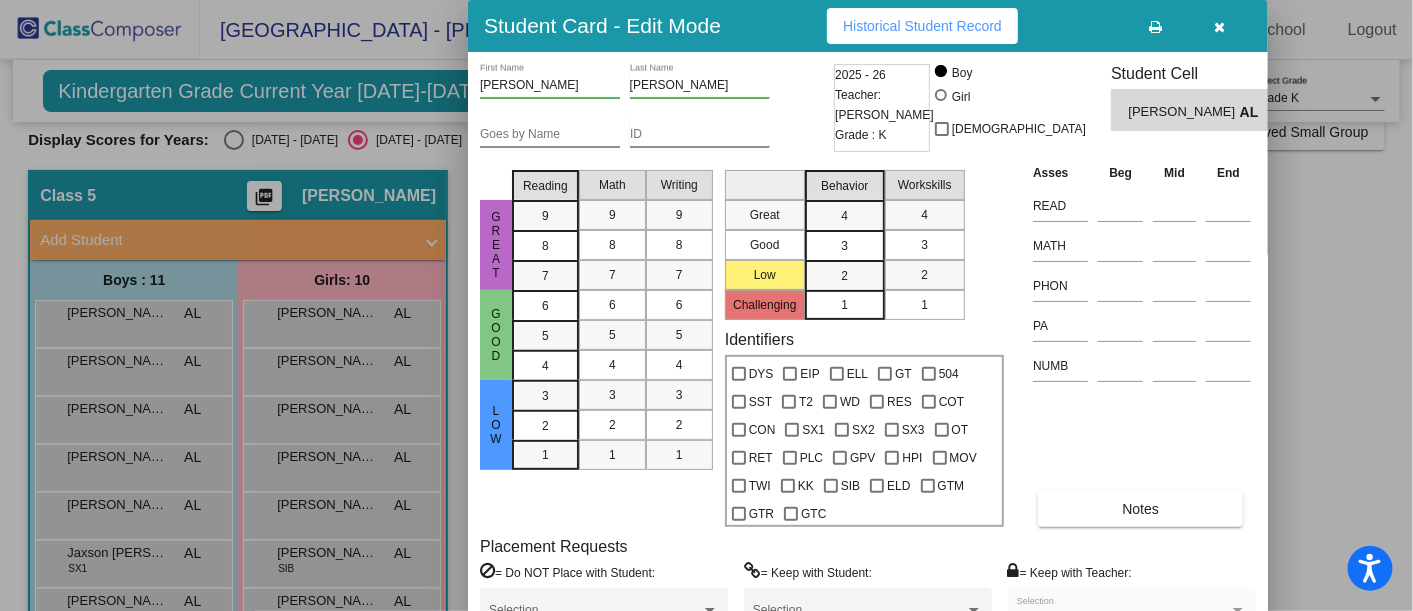 click at bounding box center [706, 305] 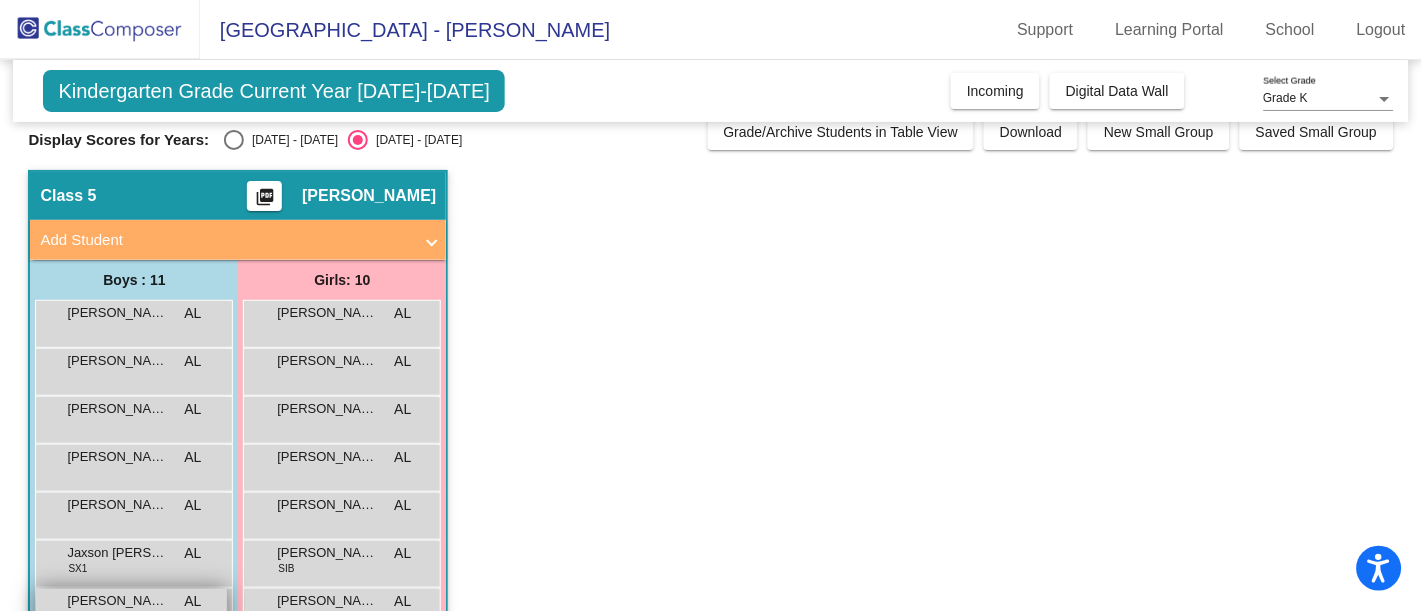 click on "[PERSON_NAME]" at bounding box center [117, 601] 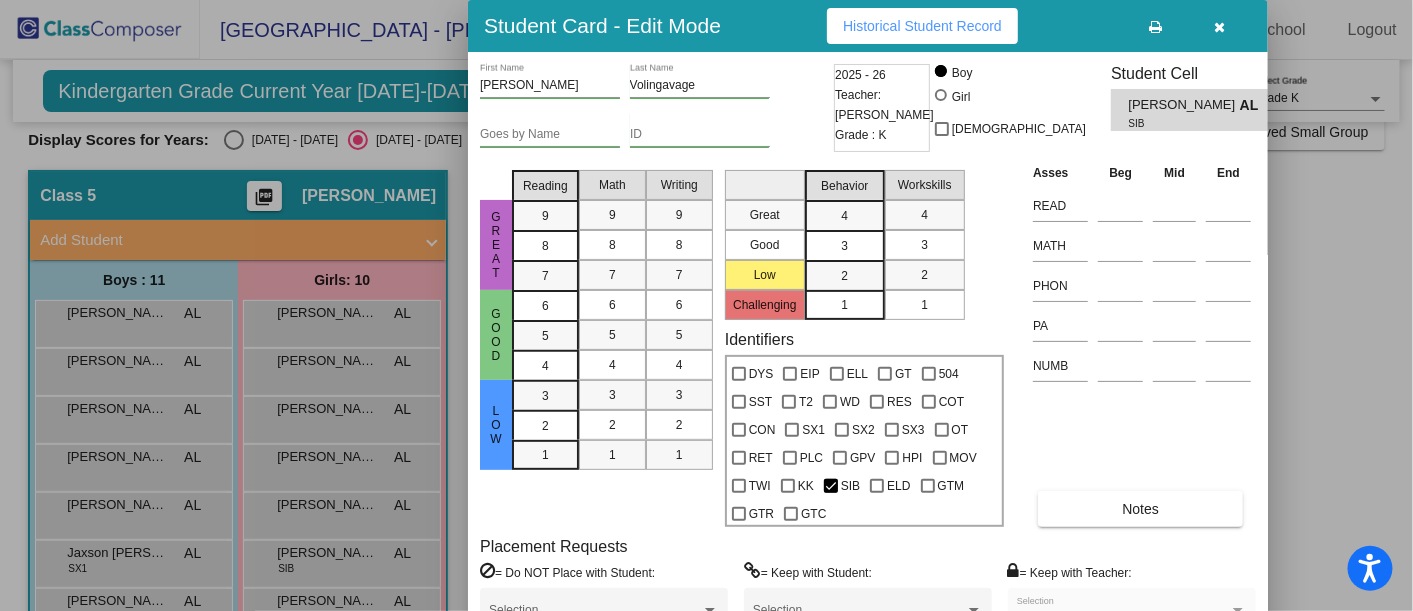 click at bounding box center (706, 305) 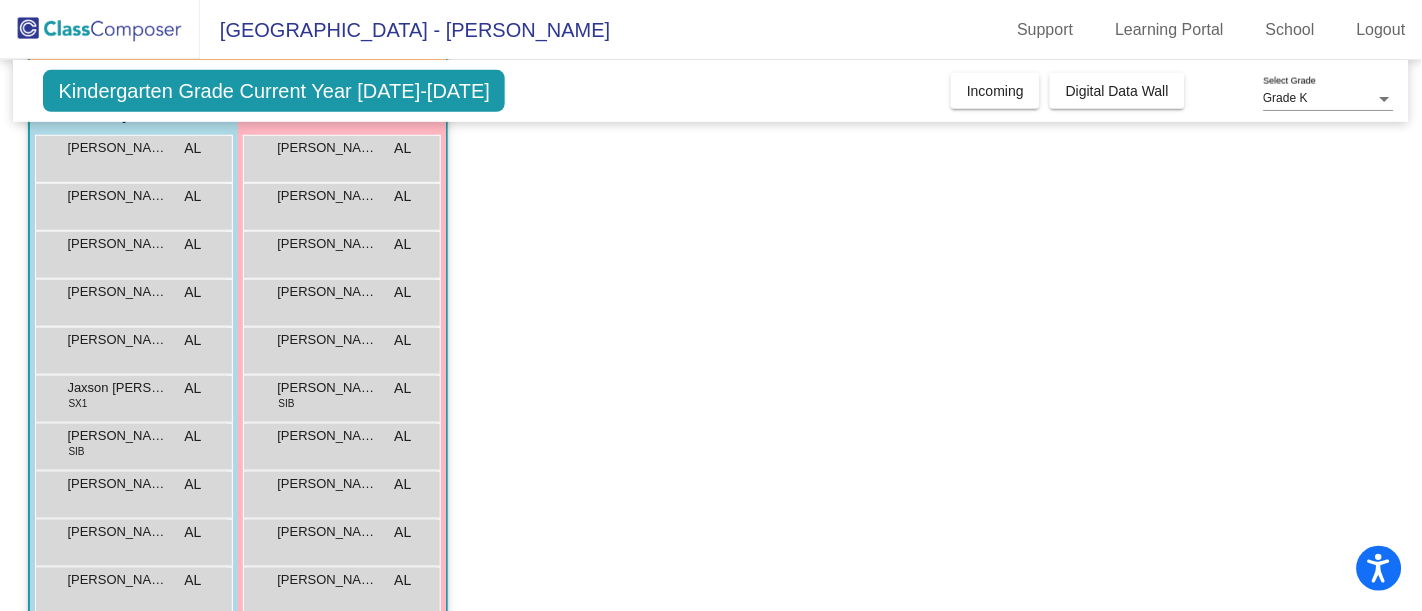 scroll, scrollTop: 218, scrollLeft: 0, axis: vertical 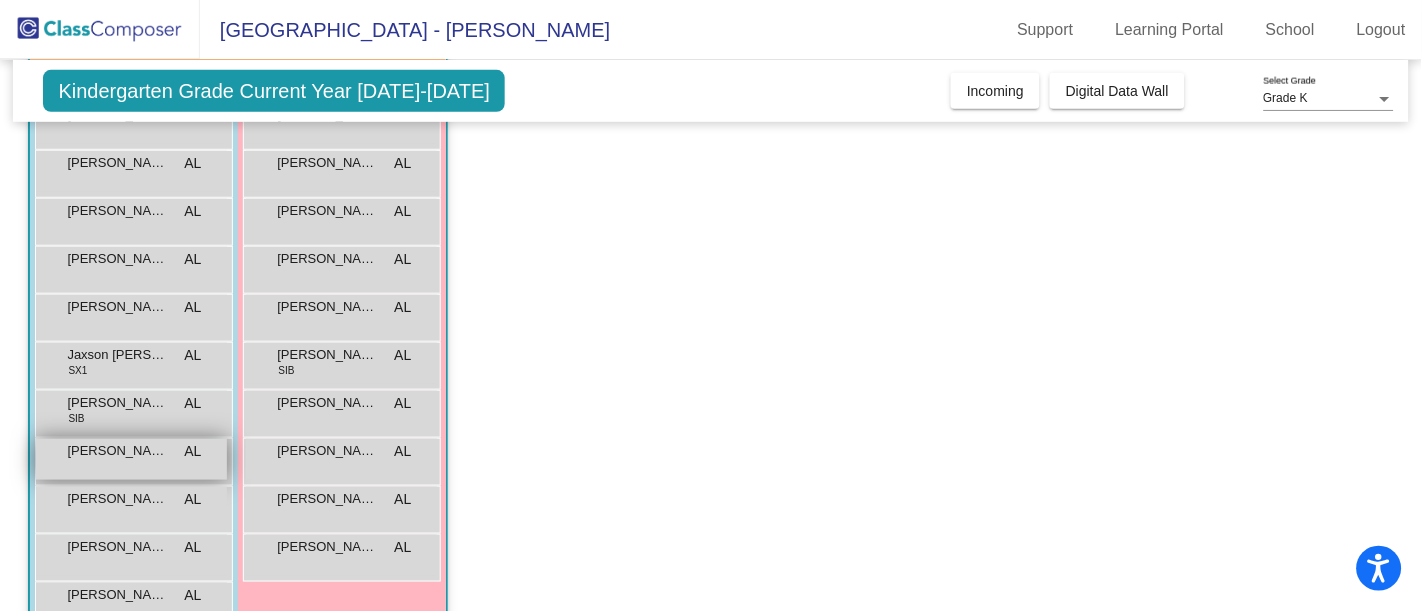 click on "[PERSON_NAME] AL lock do_not_disturb_alt" at bounding box center [131, 459] 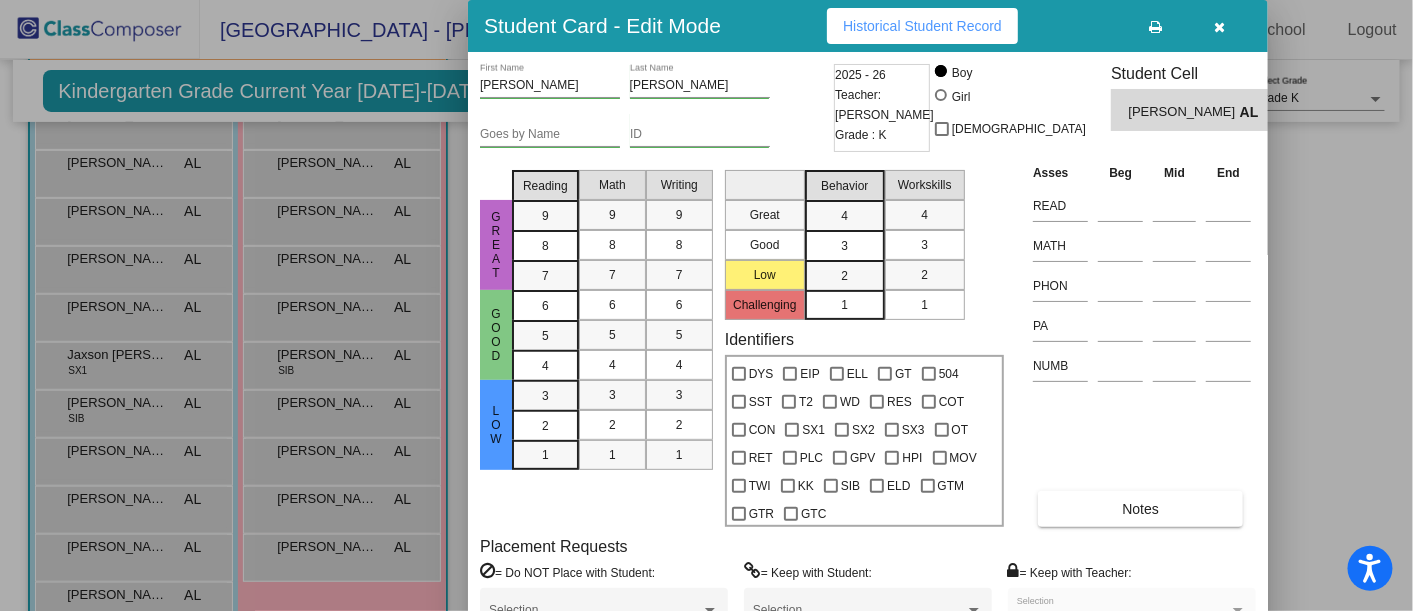 click at bounding box center (706, 305) 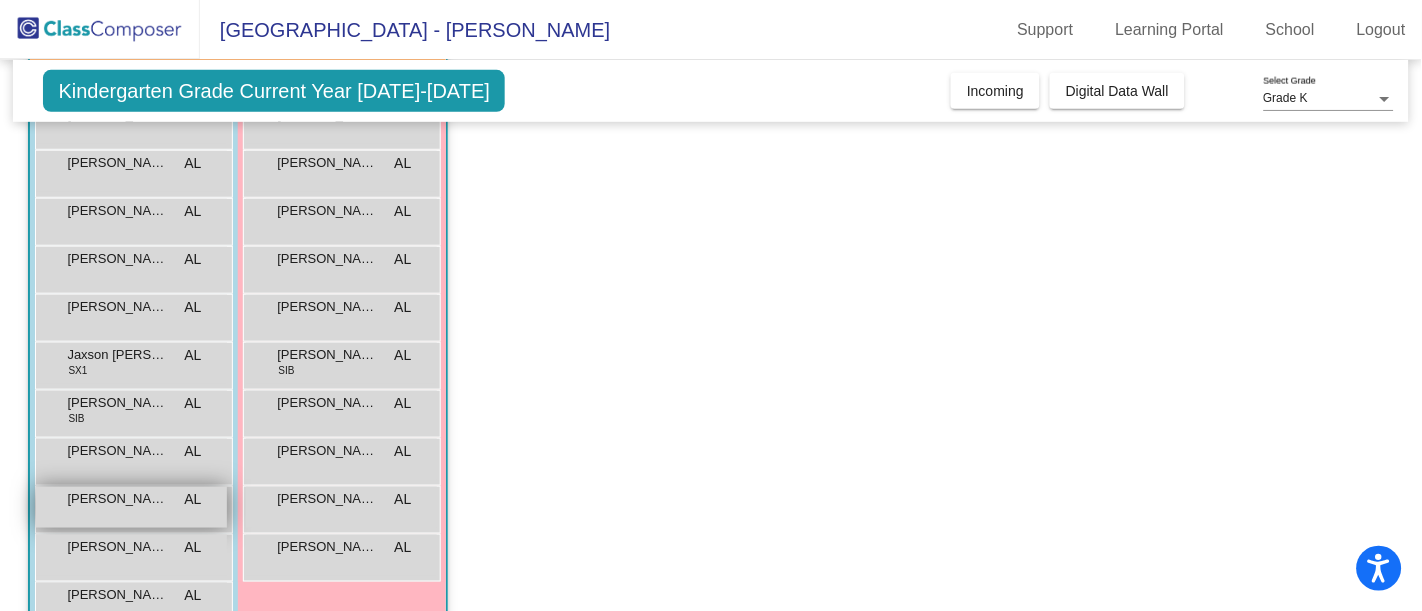 click on "[PERSON_NAME] Pilaka AL lock do_not_disturb_alt" at bounding box center [131, 507] 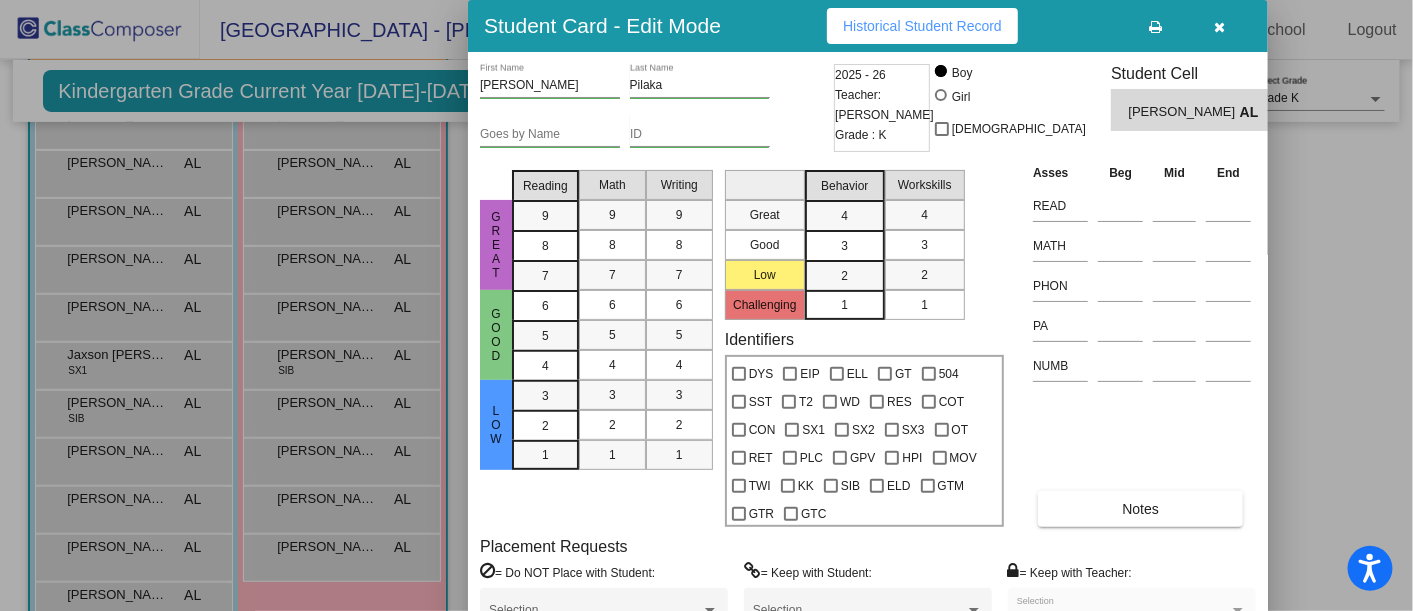 click at bounding box center (706, 305) 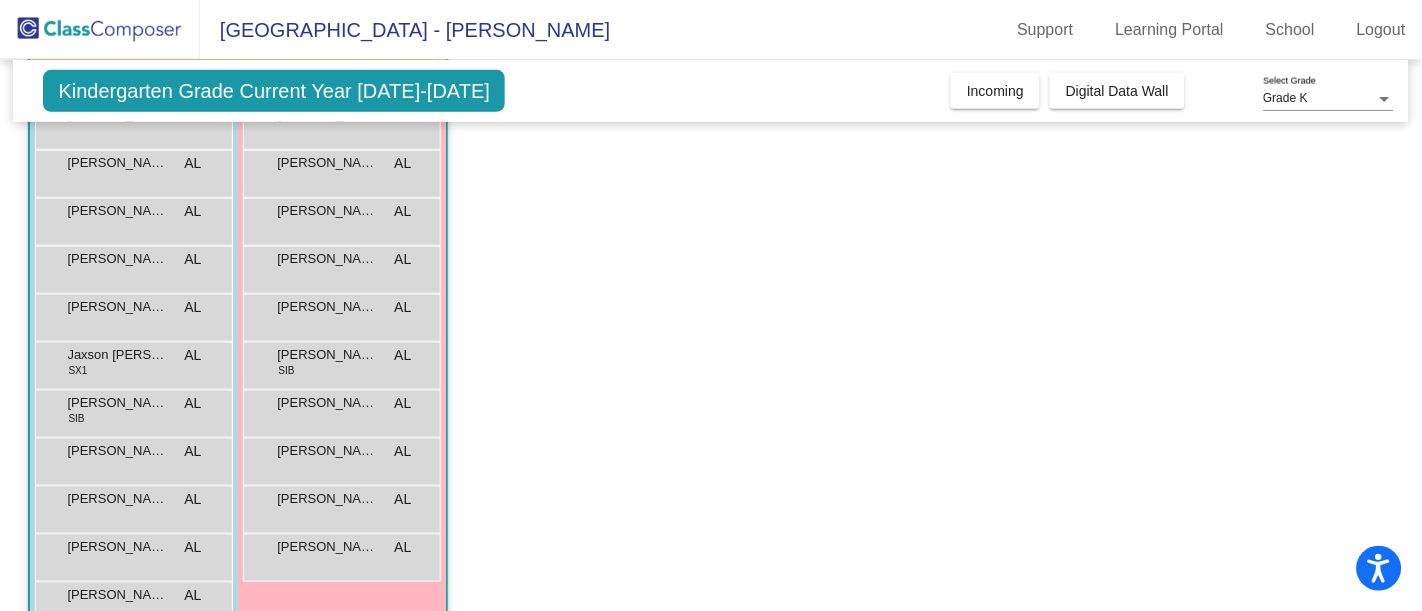 click on "[PERSON_NAME] AL lock do_not_disturb_alt" at bounding box center (131, 555) 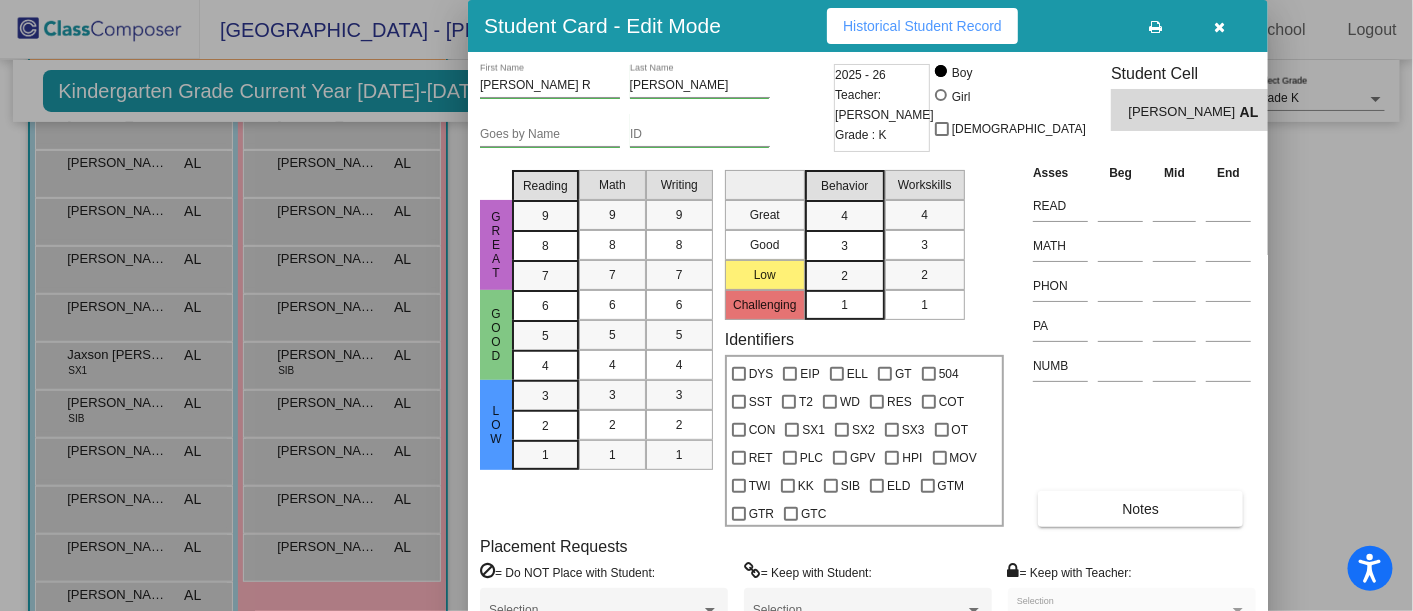 click at bounding box center (706, 305) 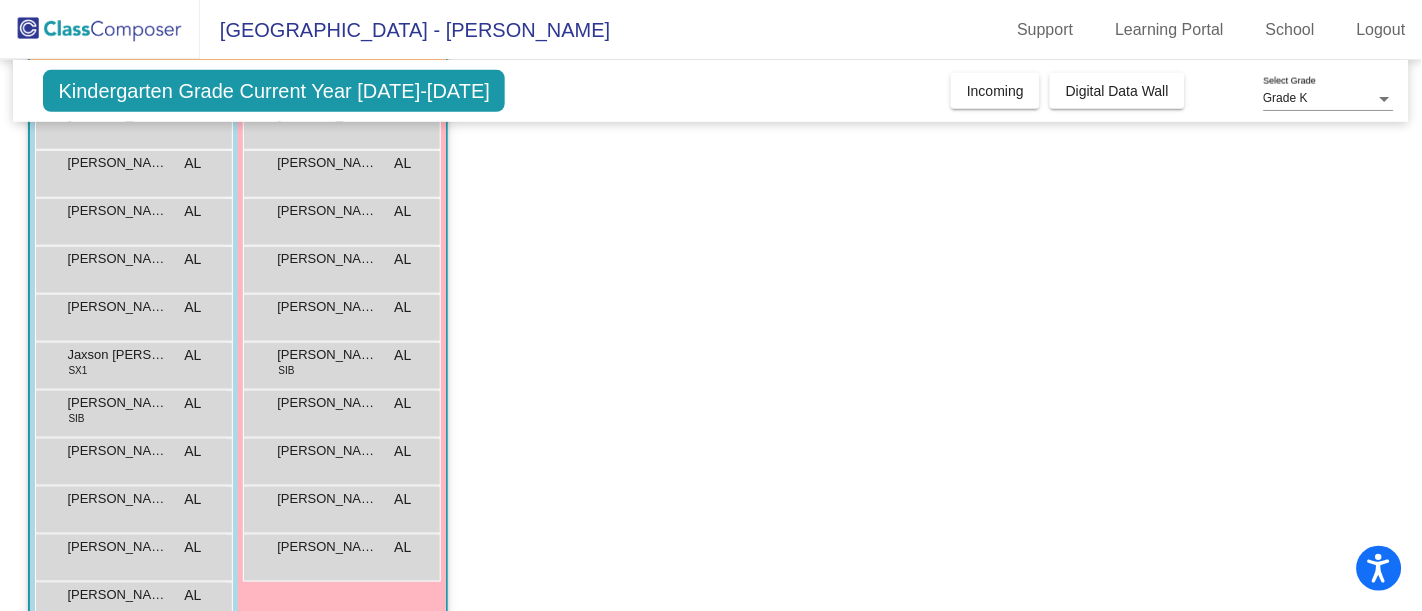 click on "[PERSON_NAME]" at bounding box center [117, 595] 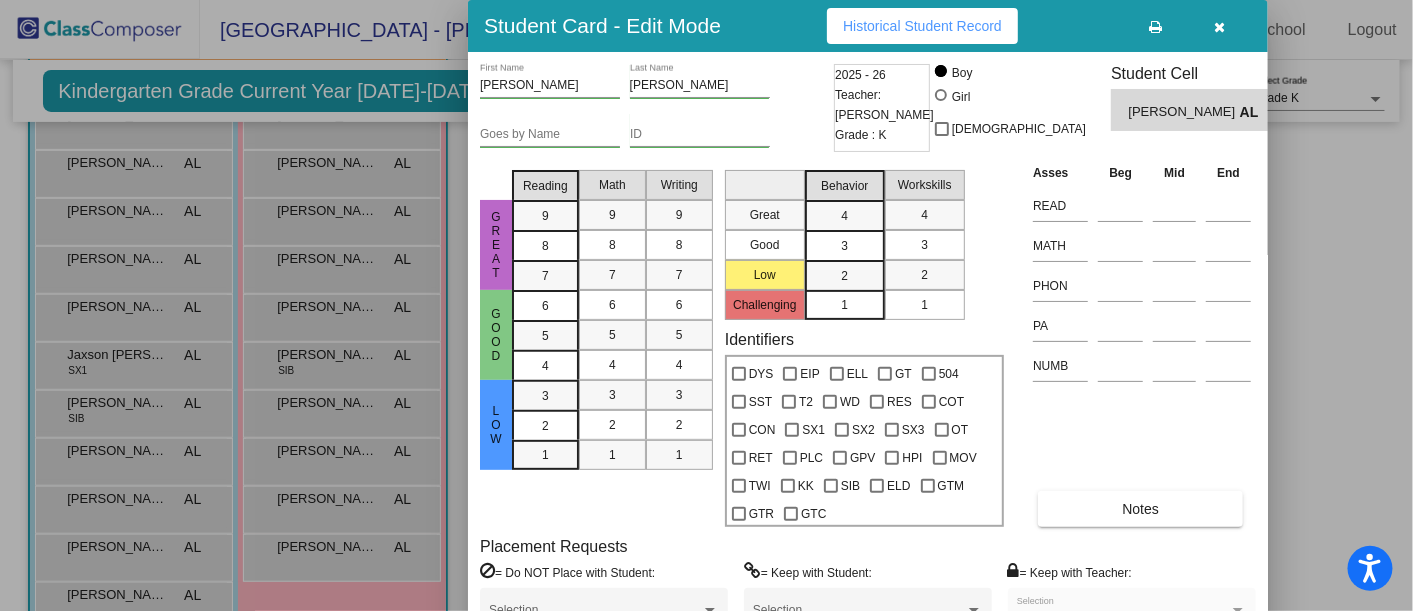 drag, startPoint x: 1408, startPoint y: 493, endPoint x: 1421, endPoint y: 628, distance: 135.62448 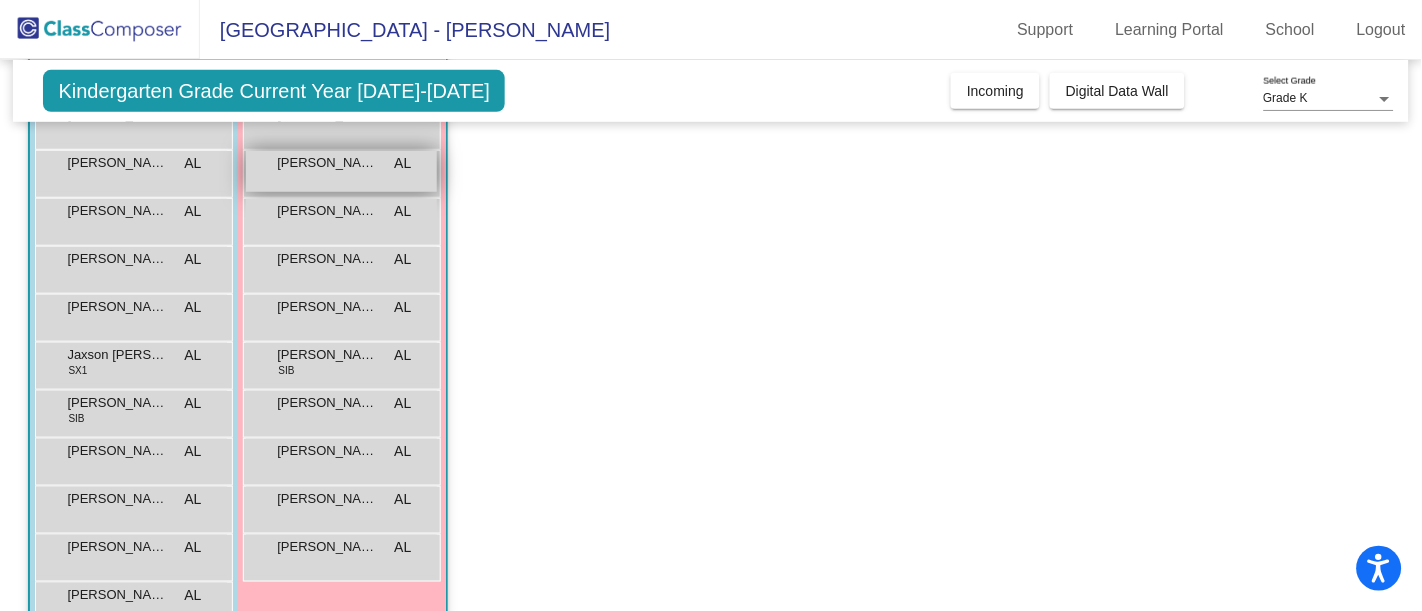 click on "[PERSON_NAME] AL lock do_not_disturb_alt" at bounding box center [341, 171] 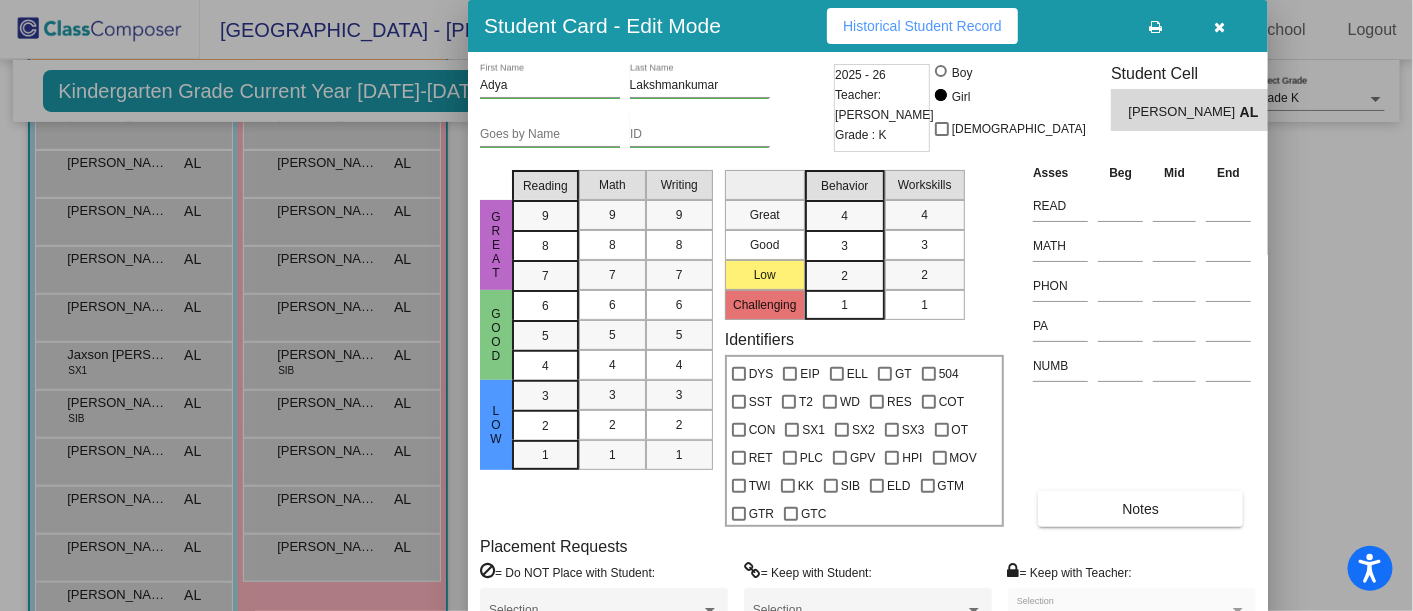 click at bounding box center (706, 305) 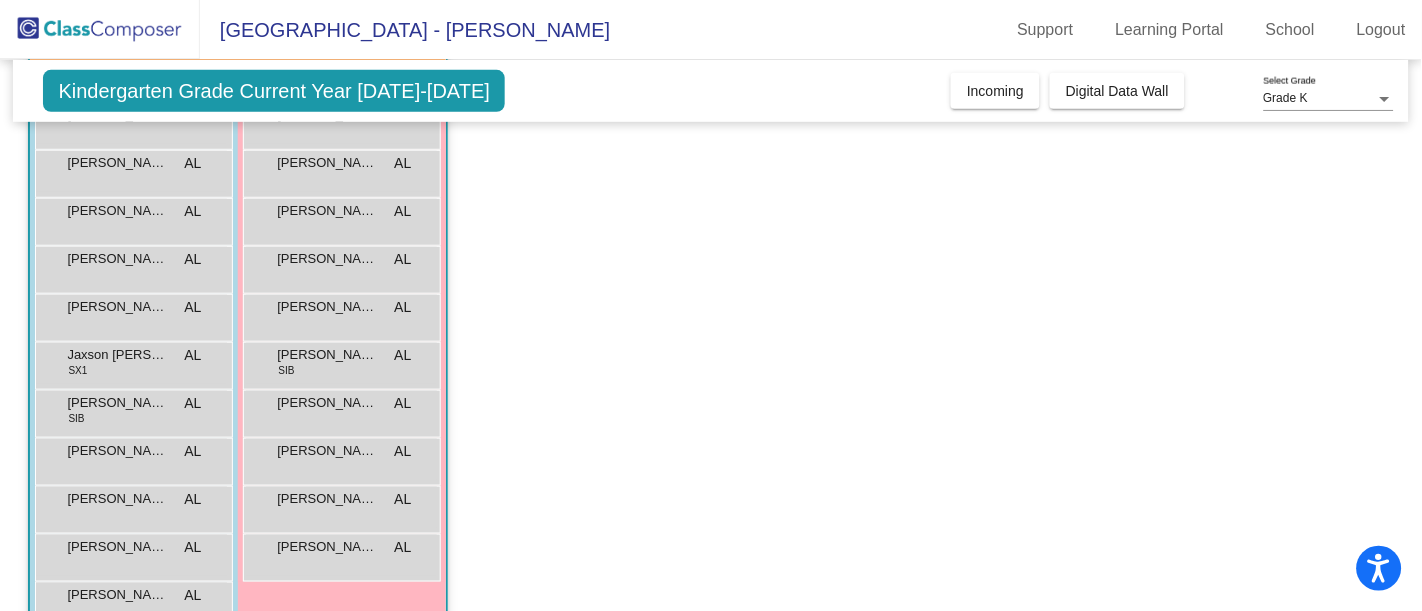 click on "[PERSON_NAME] AL lock do_not_disturb_alt" at bounding box center [341, 219] 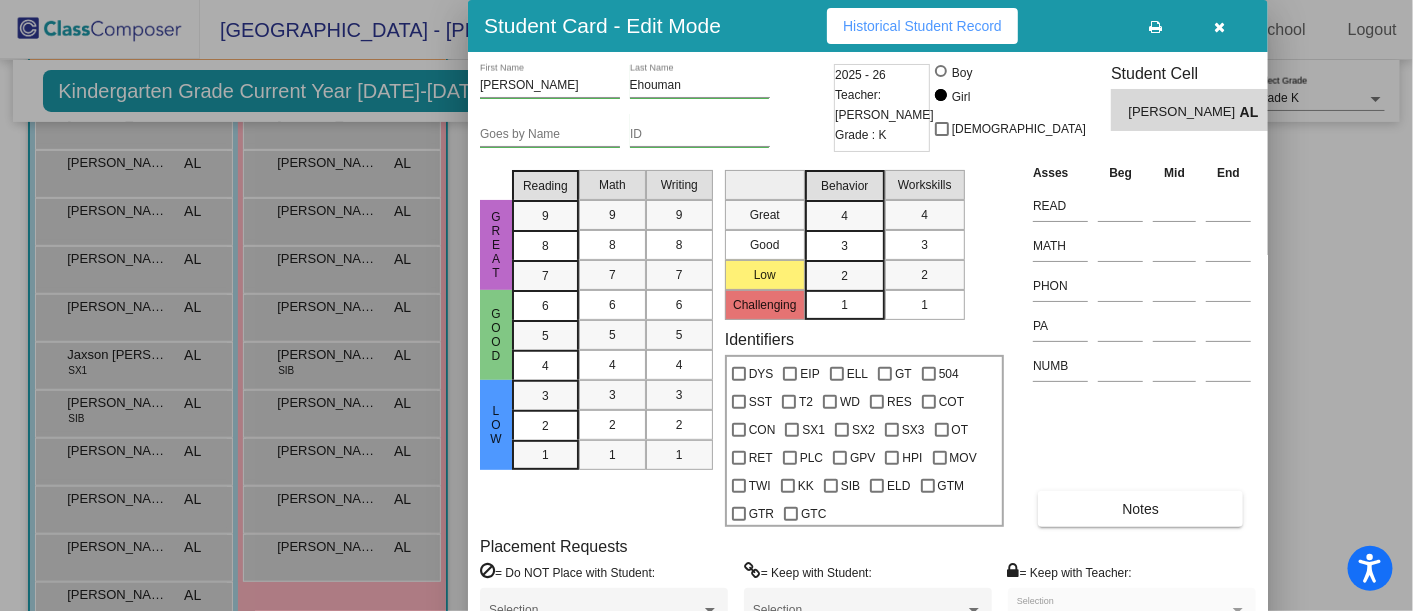 click at bounding box center (706, 305) 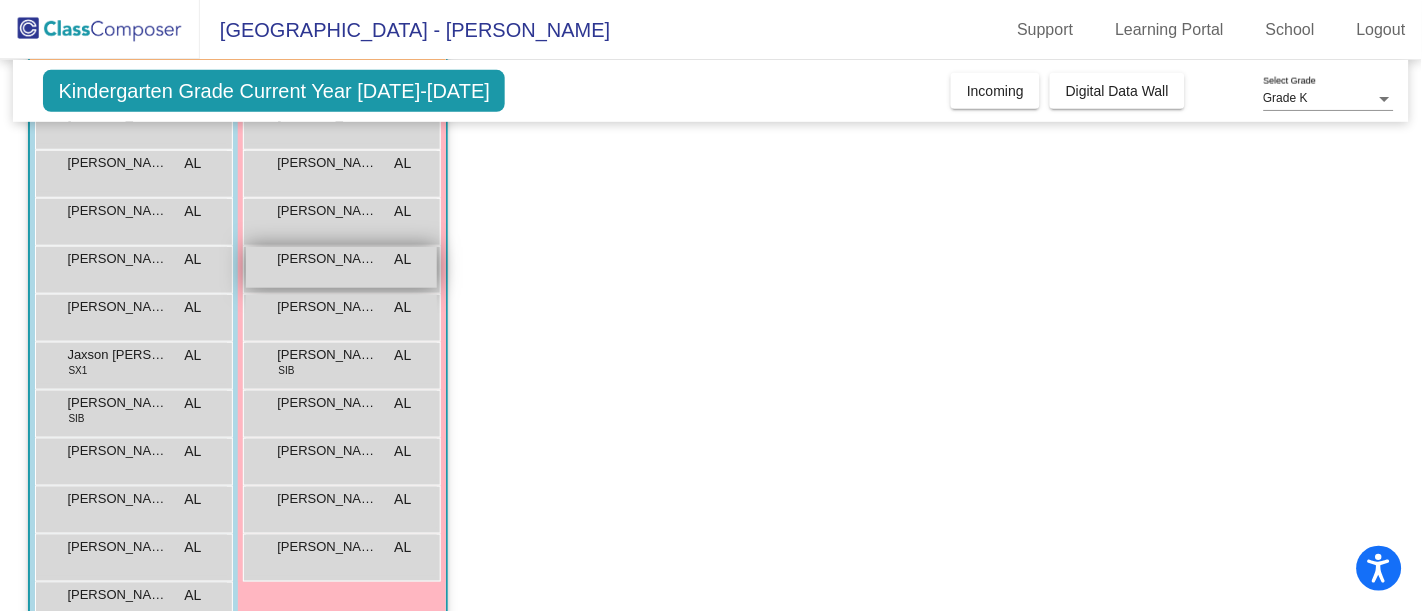 click on "[PERSON_NAME]" at bounding box center [327, 259] 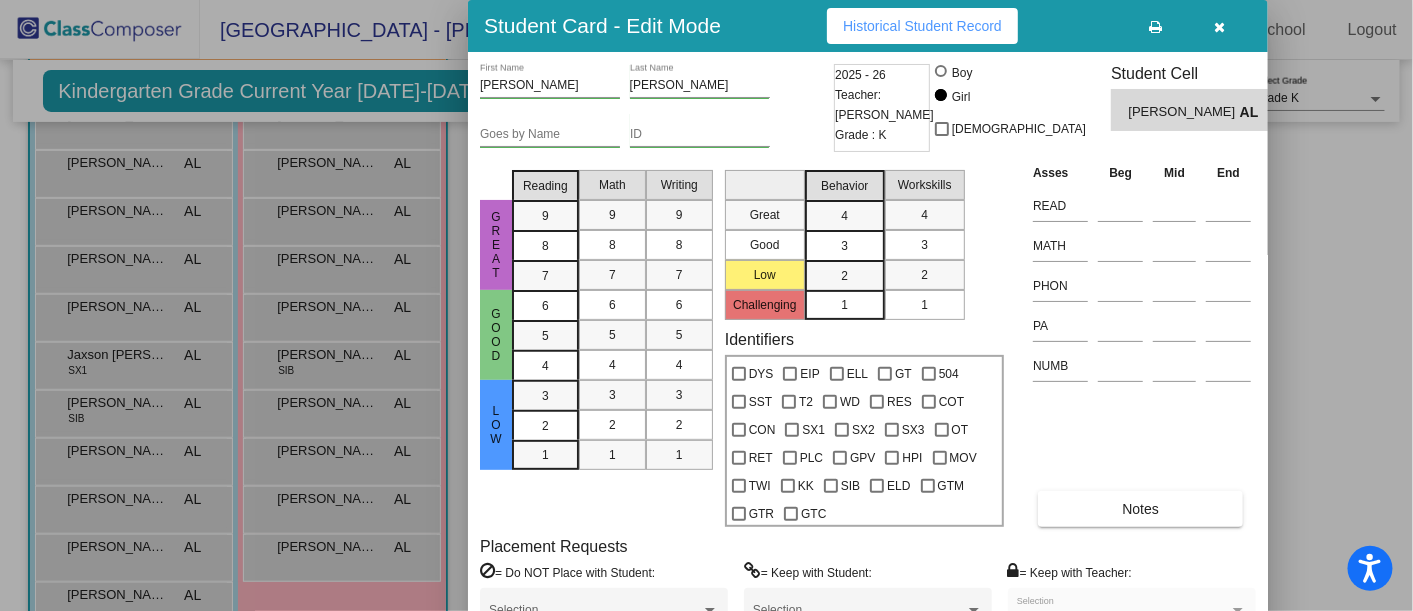 click at bounding box center [706, 305] 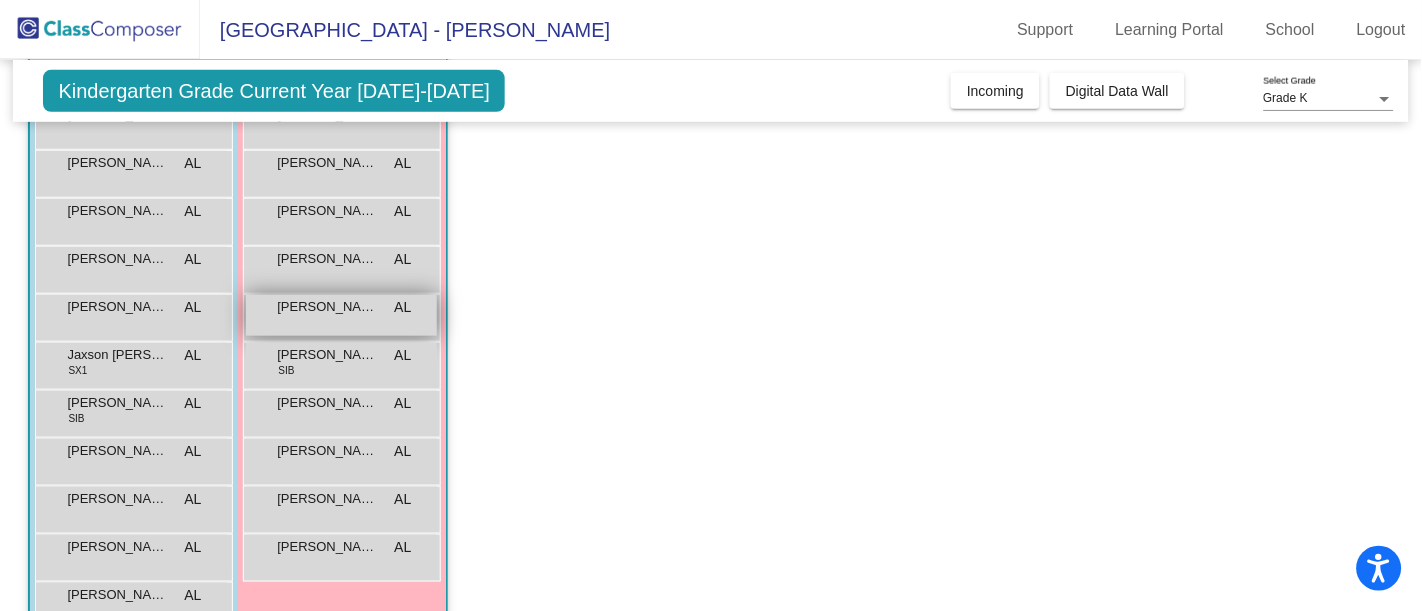 click on "[PERSON_NAME]" at bounding box center [327, 307] 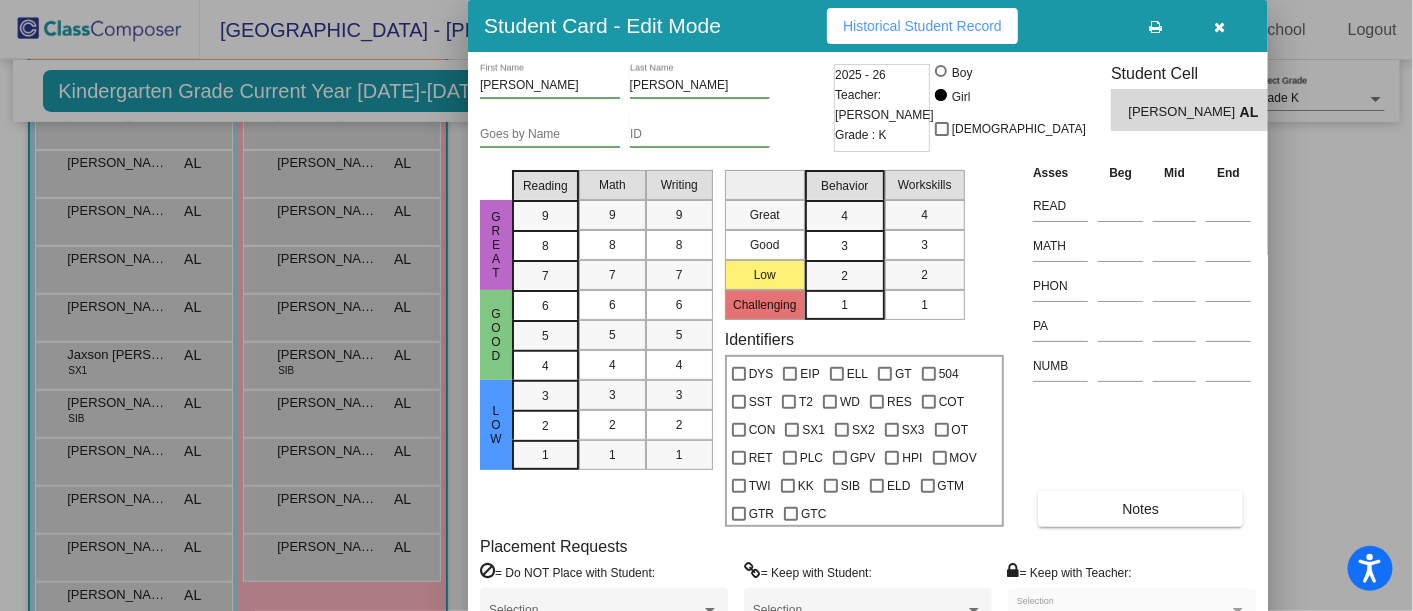 click at bounding box center [706, 305] 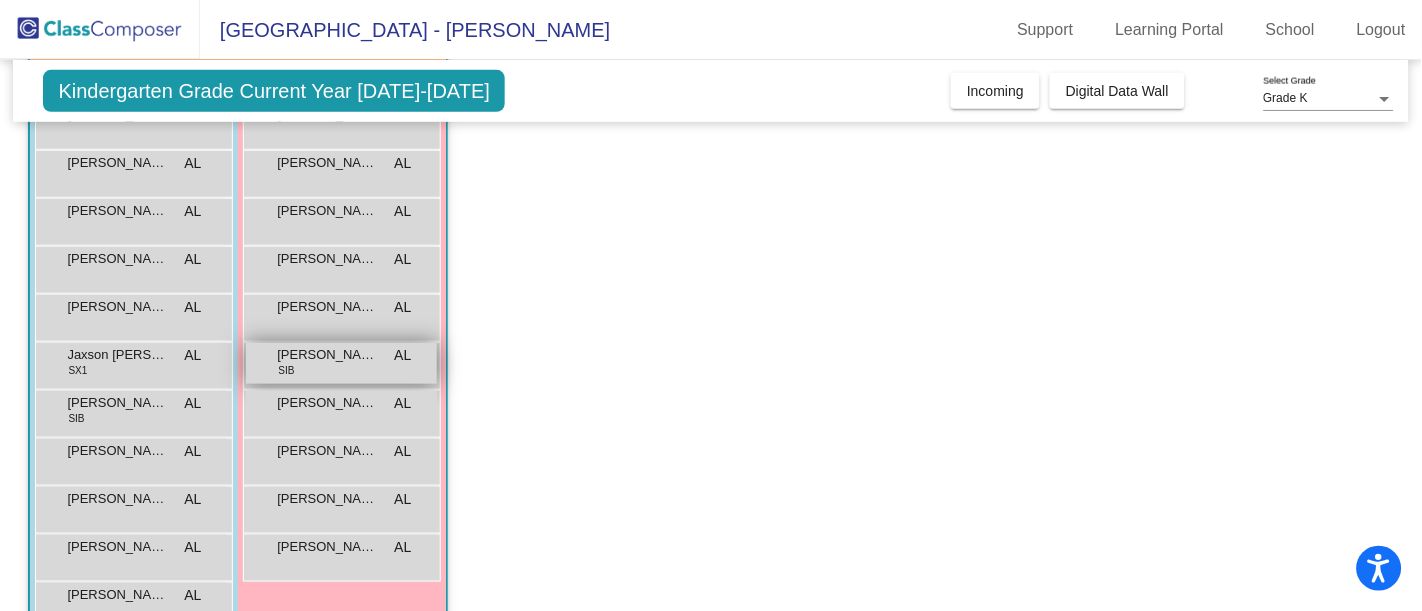 click on "[PERSON_NAME]" at bounding box center (327, 355) 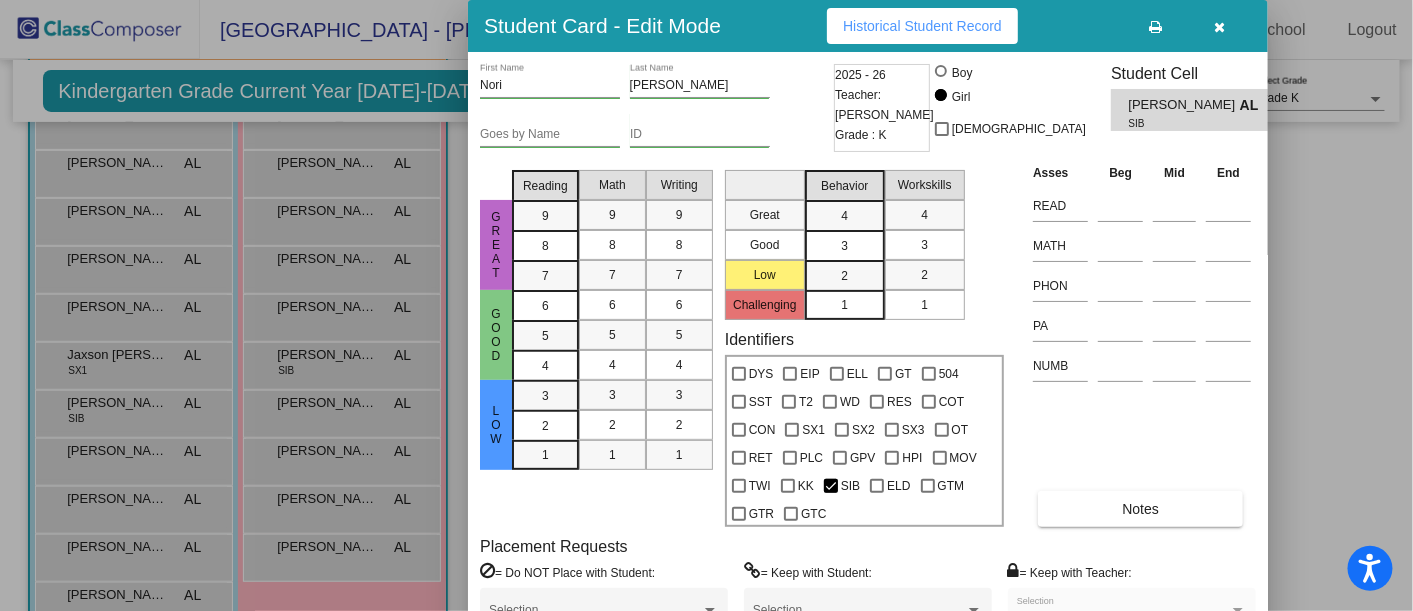 click at bounding box center (706, 305) 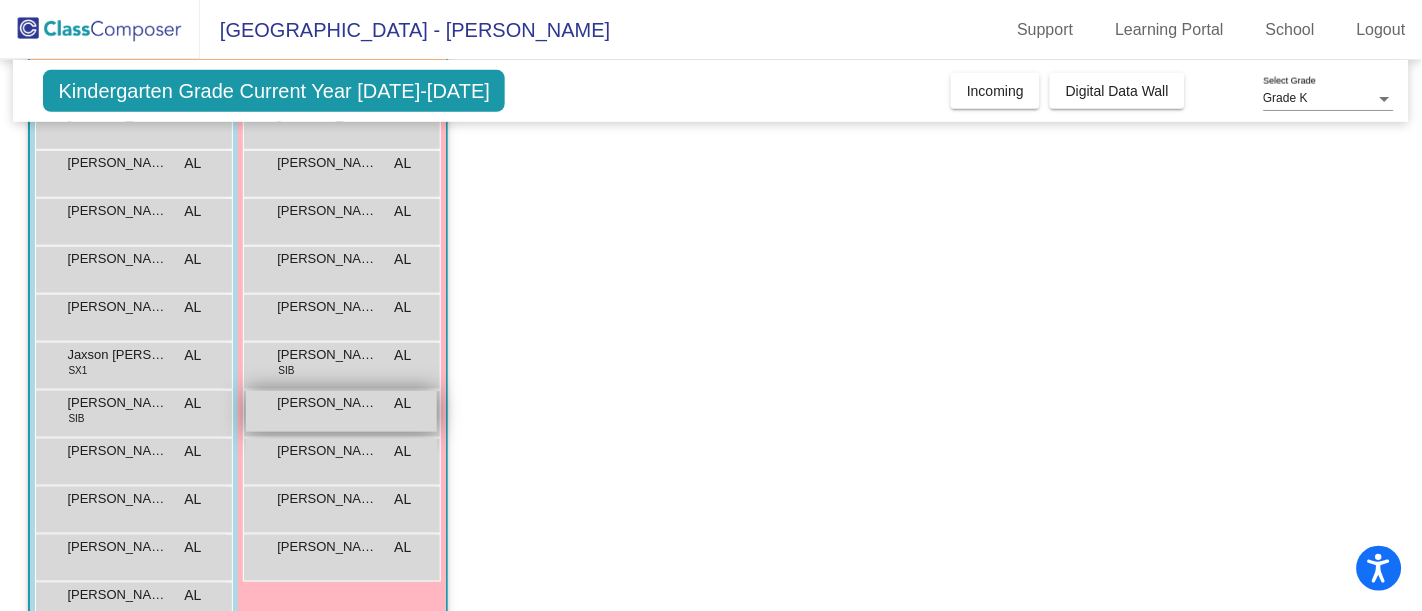 click on "[PERSON_NAME] AL lock do_not_disturb_alt" at bounding box center [341, 411] 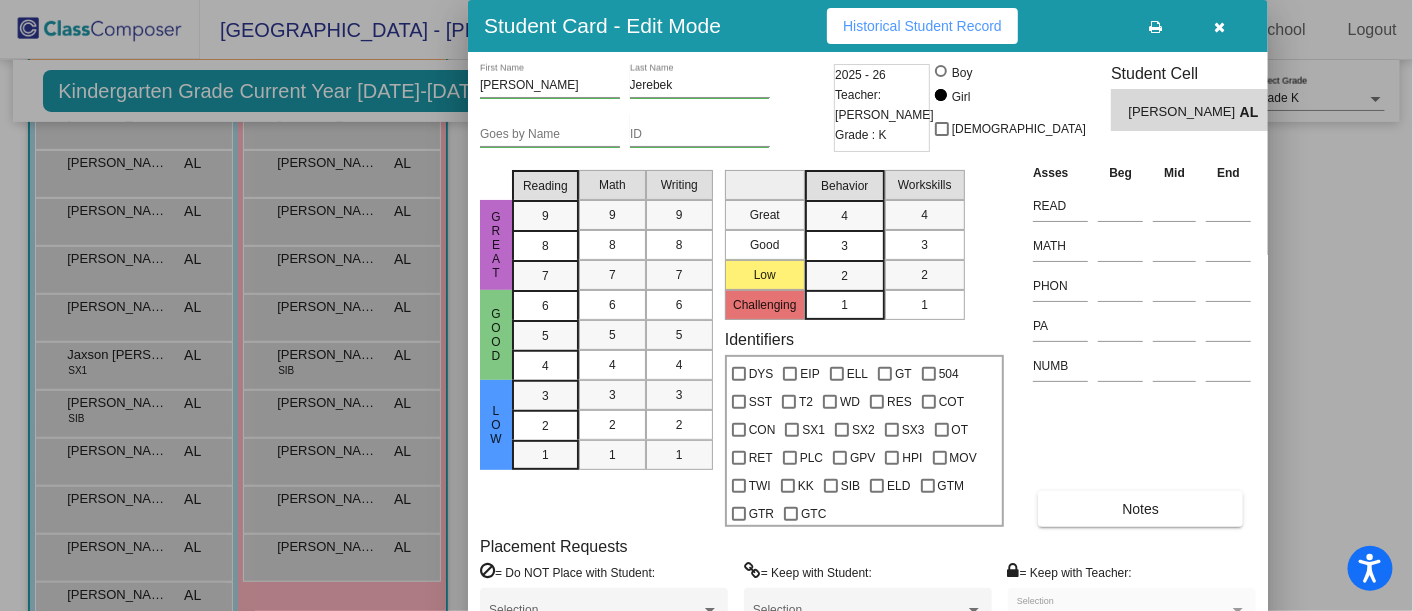 click at bounding box center [706, 305] 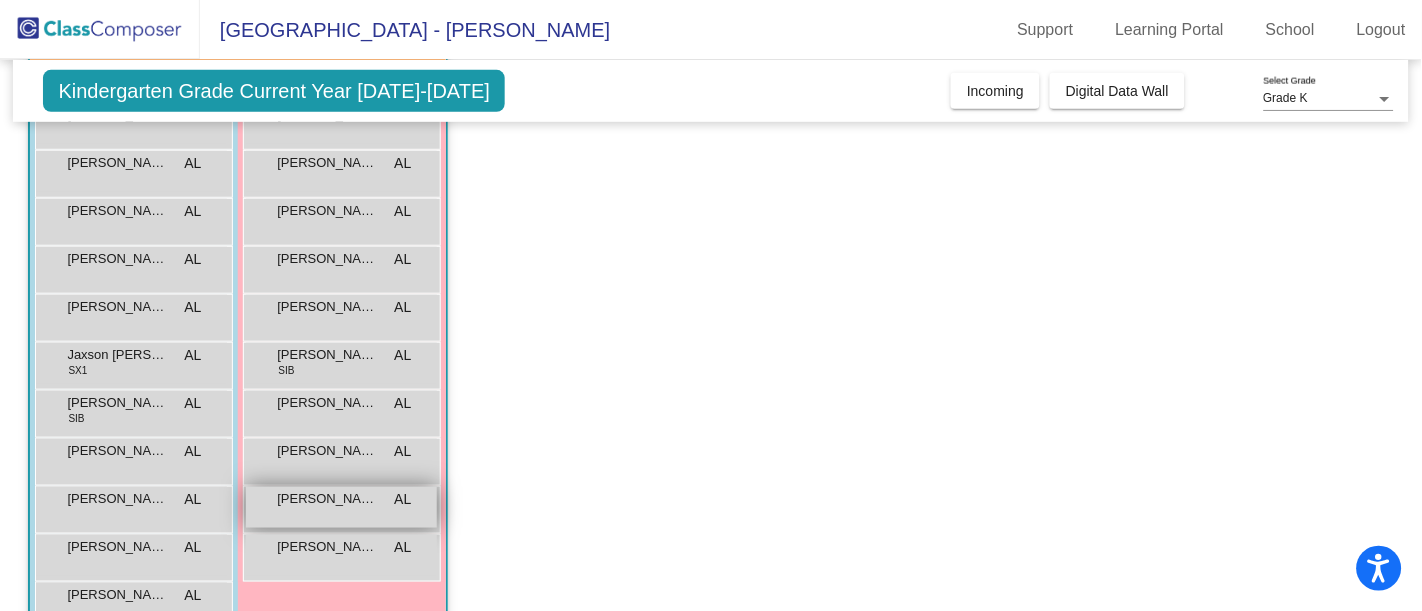 click on "[PERSON_NAME] AL lock do_not_disturb_alt" at bounding box center (341, 507) 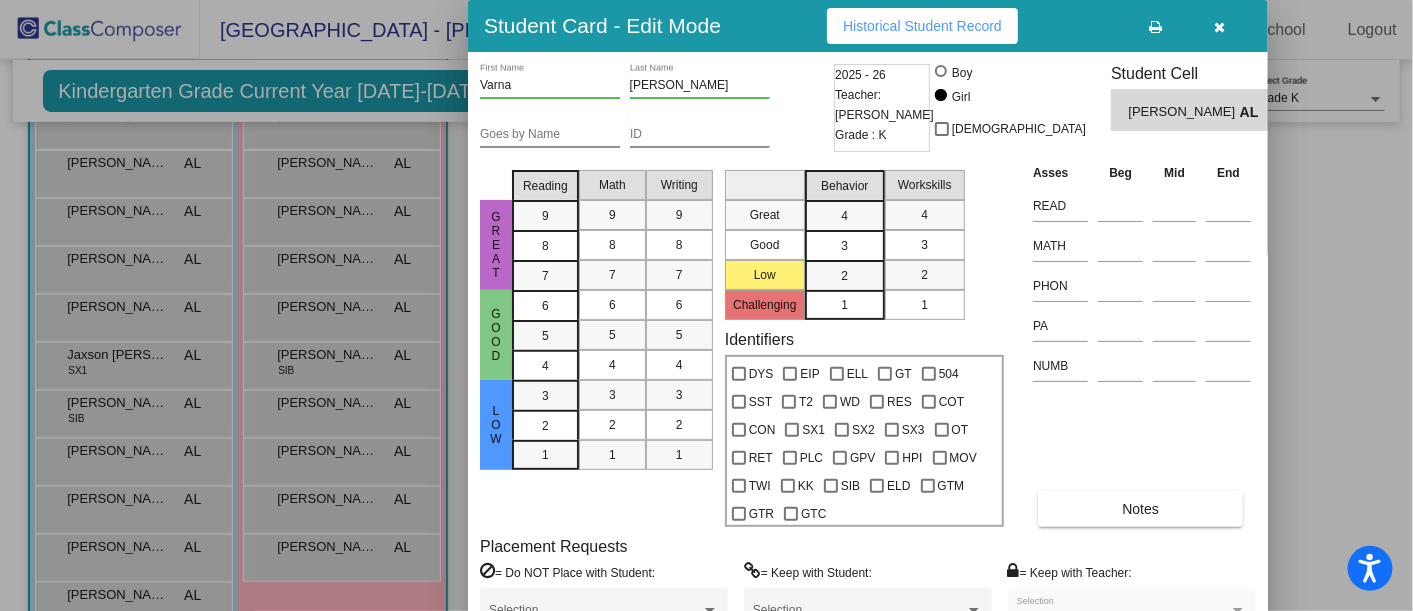 click at bounding box center [706, 305] 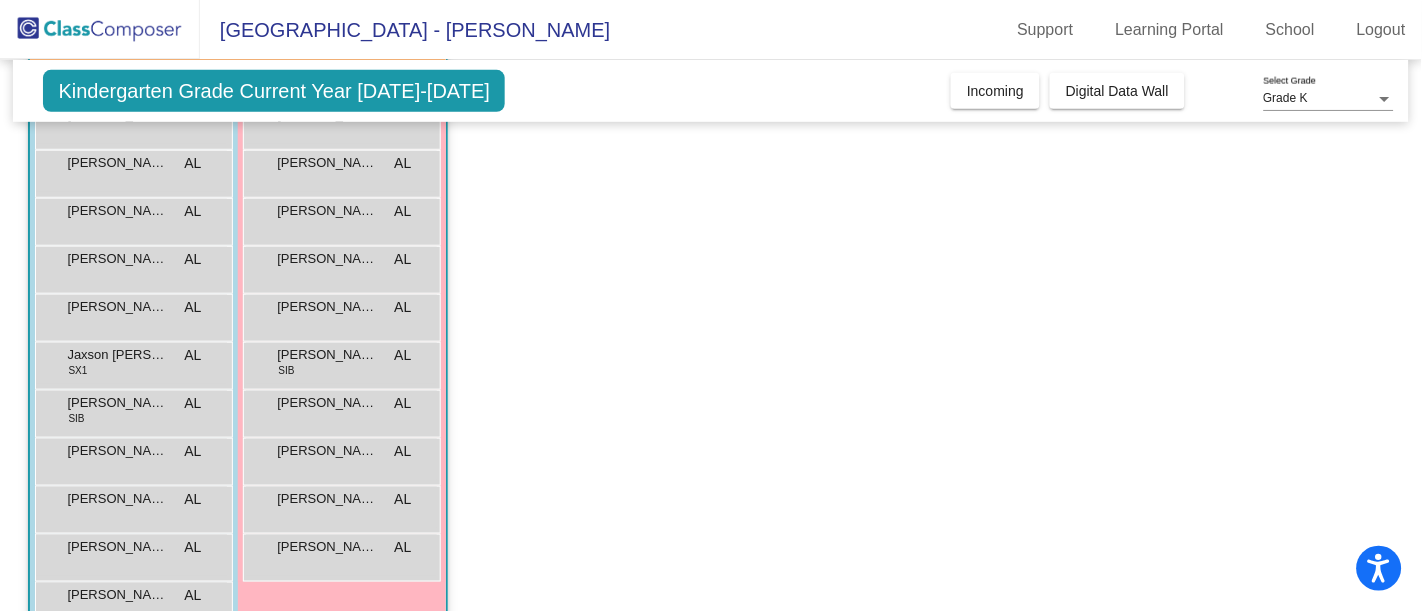 click on "[PERSON_NAME]" at bounding box center (327, 547) 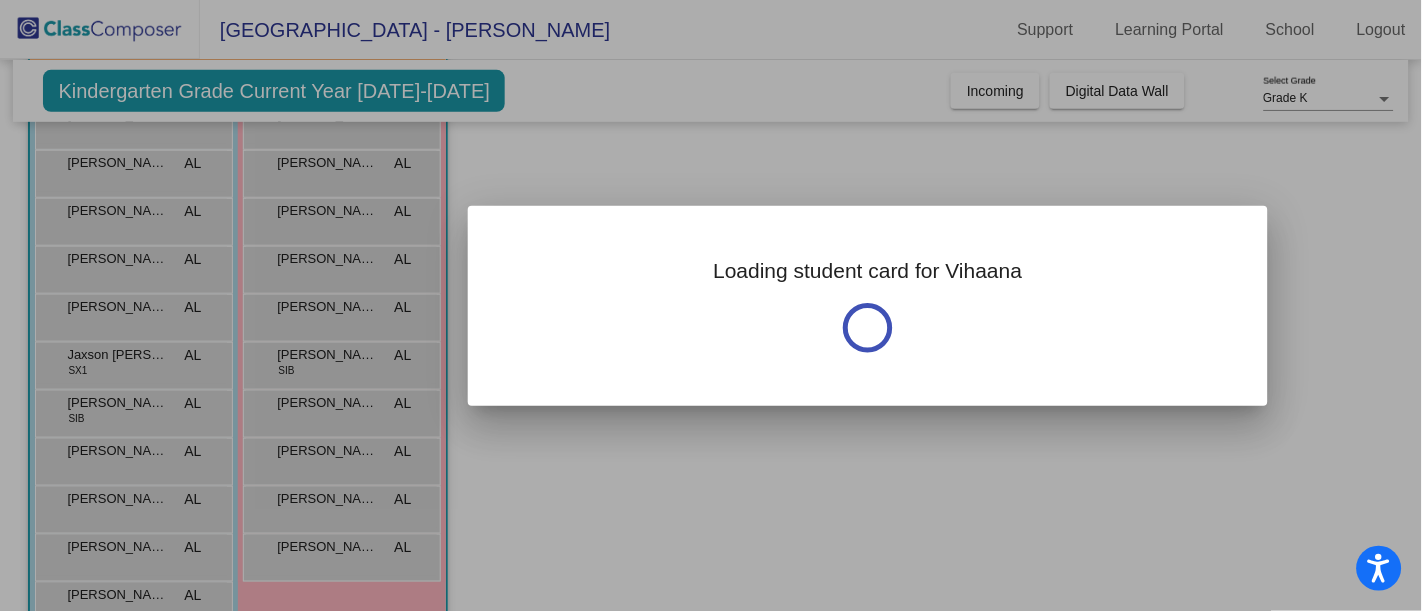 click at bounding box center [711, 305] 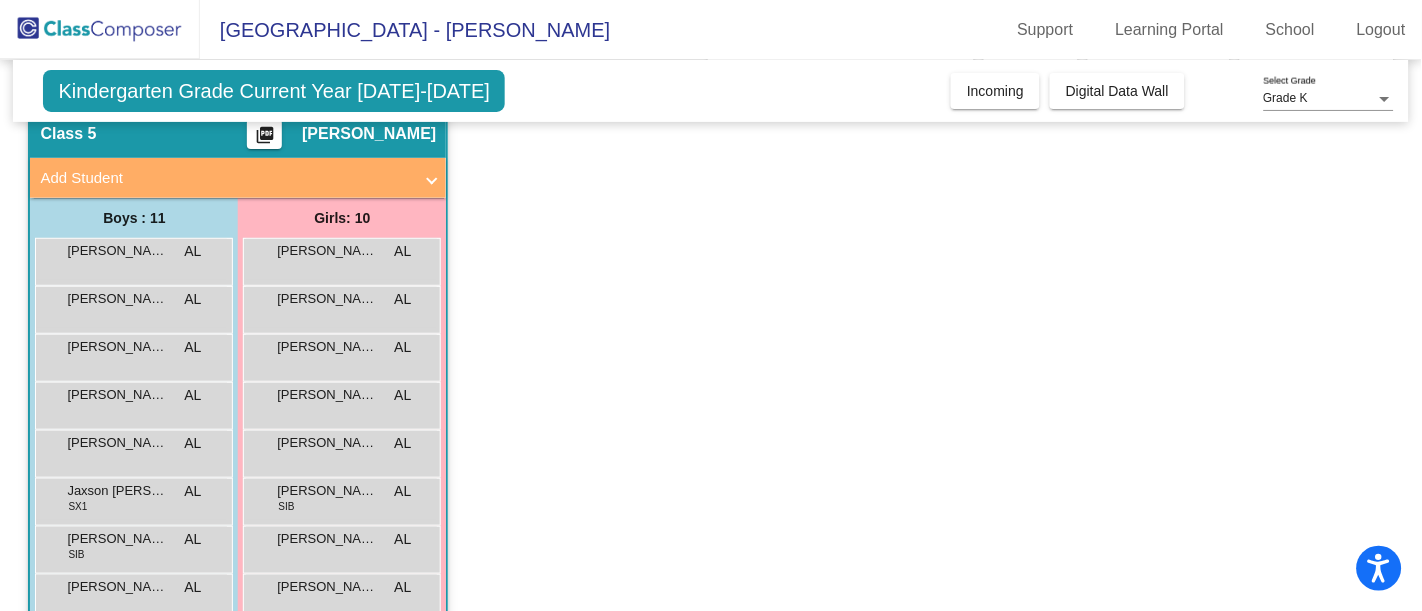 scroll, scrollTop: 51, scrollLeft: 0, axis: vertical 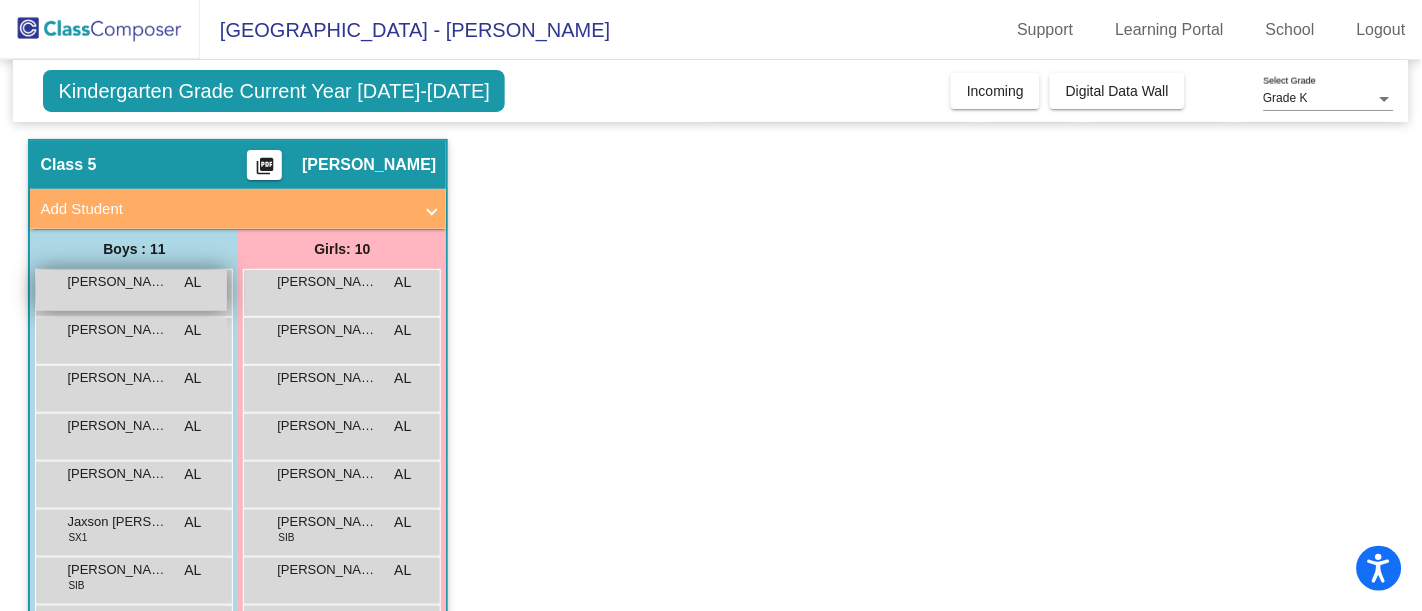 click on "[PERSON_NAME] Sai [PERSON_NAME]" at bounding box center [117, 282] 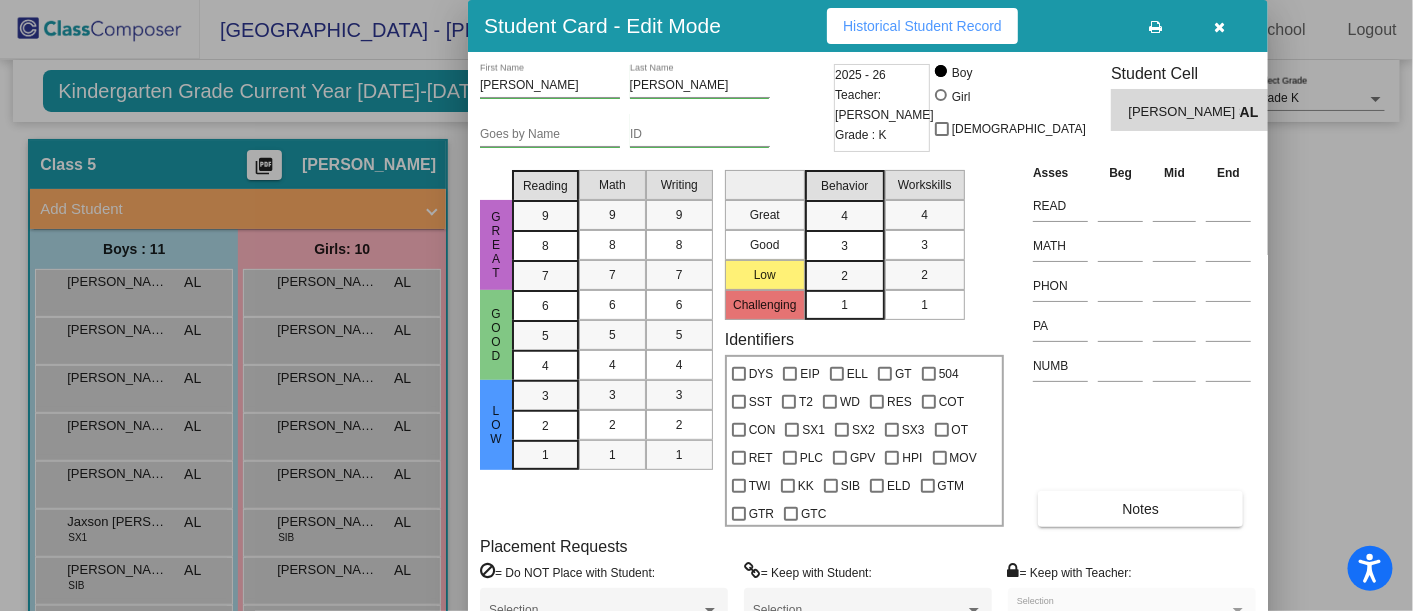 click at bounding box center [706, 305] 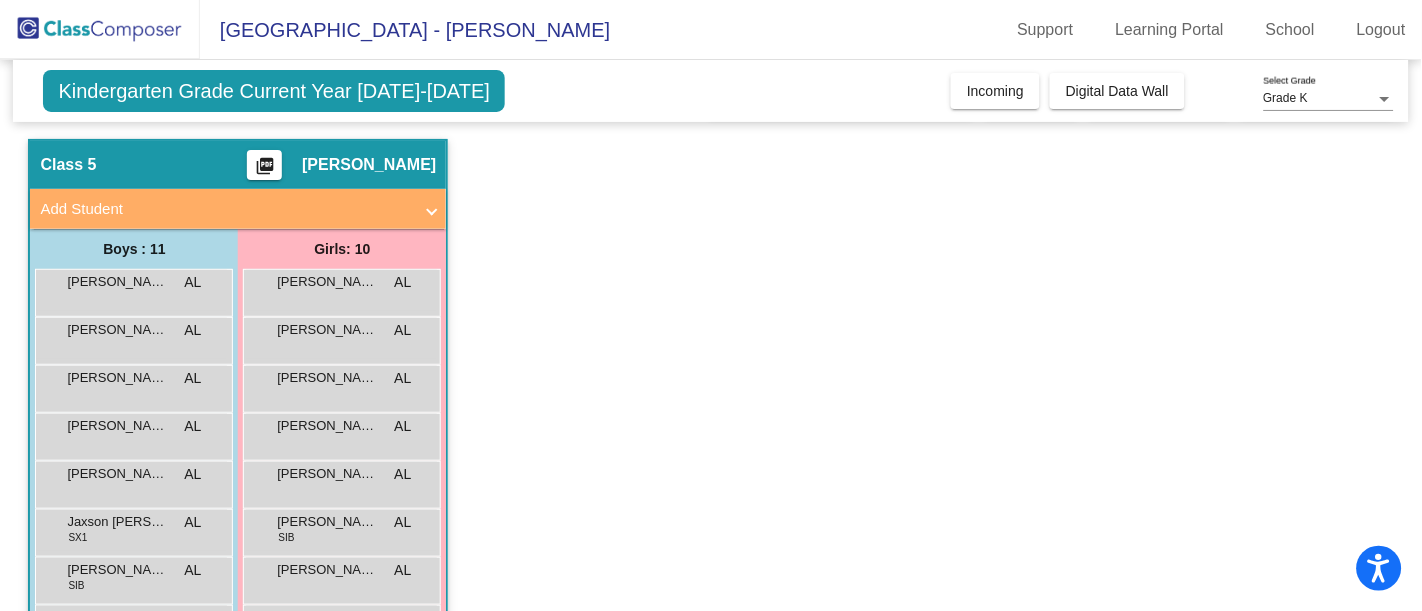 click on "[PERSON_NAME]" at bounding box center [117, 330] 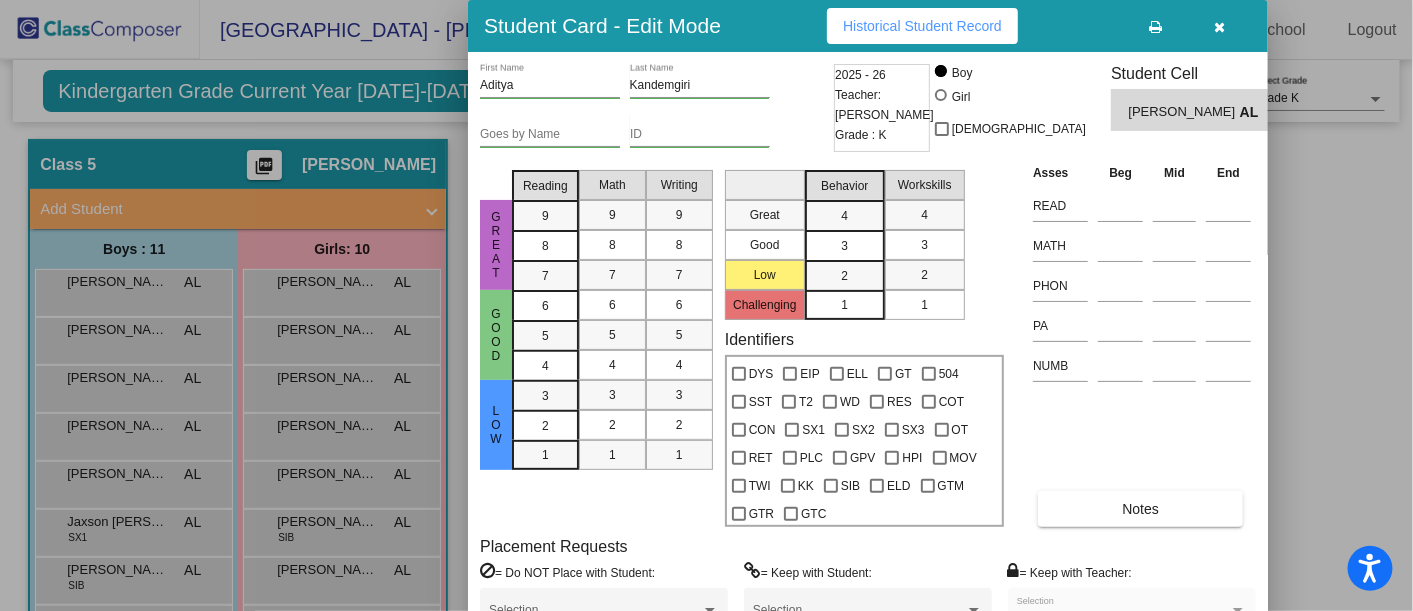 click at bounding box center [706, 305] 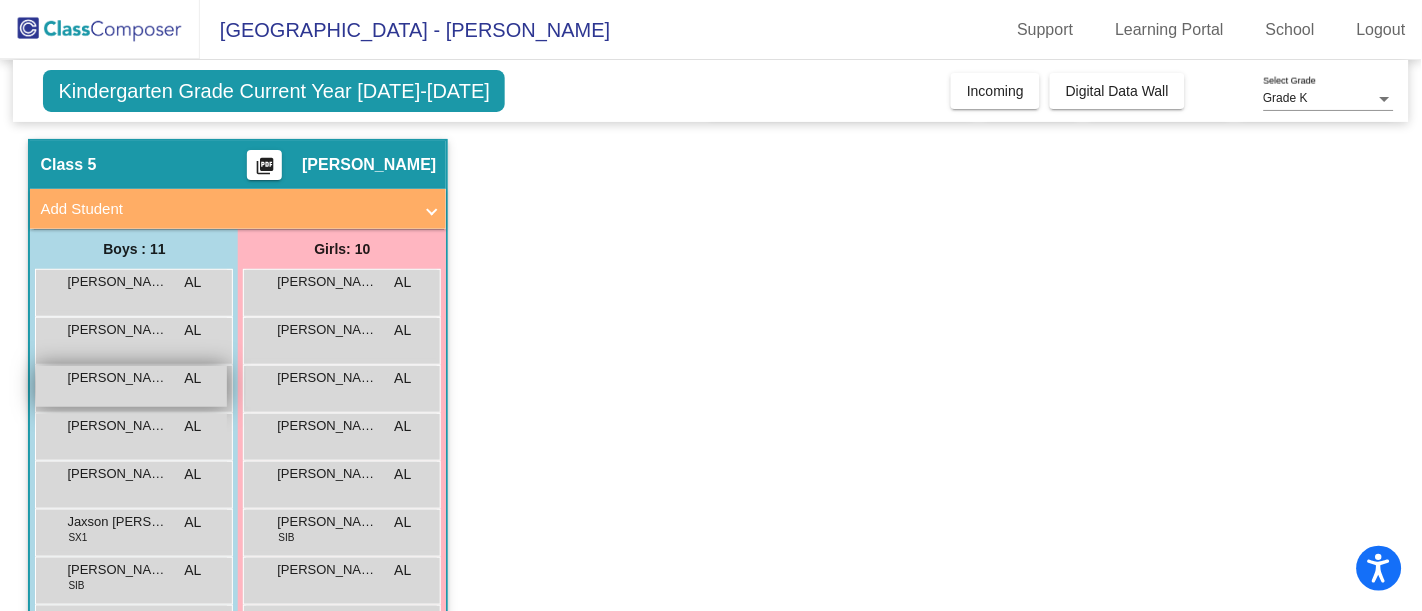 click on "[PERSON_NAME] Ram [PERSON_NAME] AL lock do_not_disturb_alt" at bounding box center (131, 386) 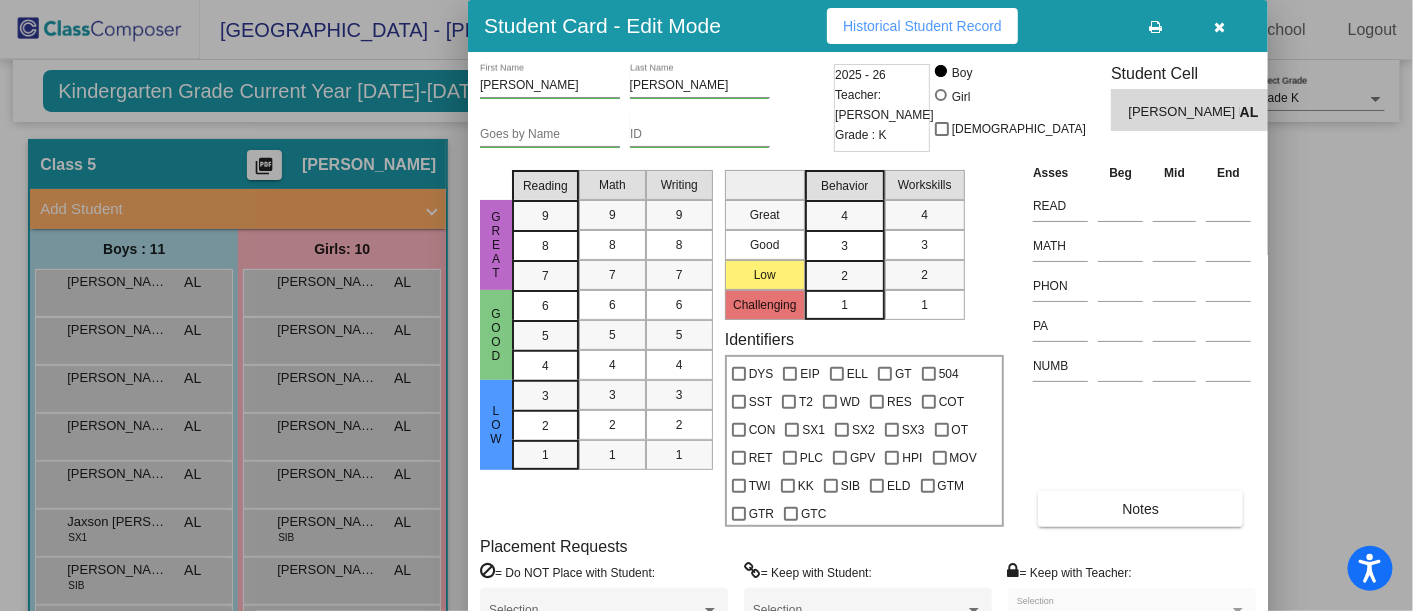 click at bounding box center (706, 305) 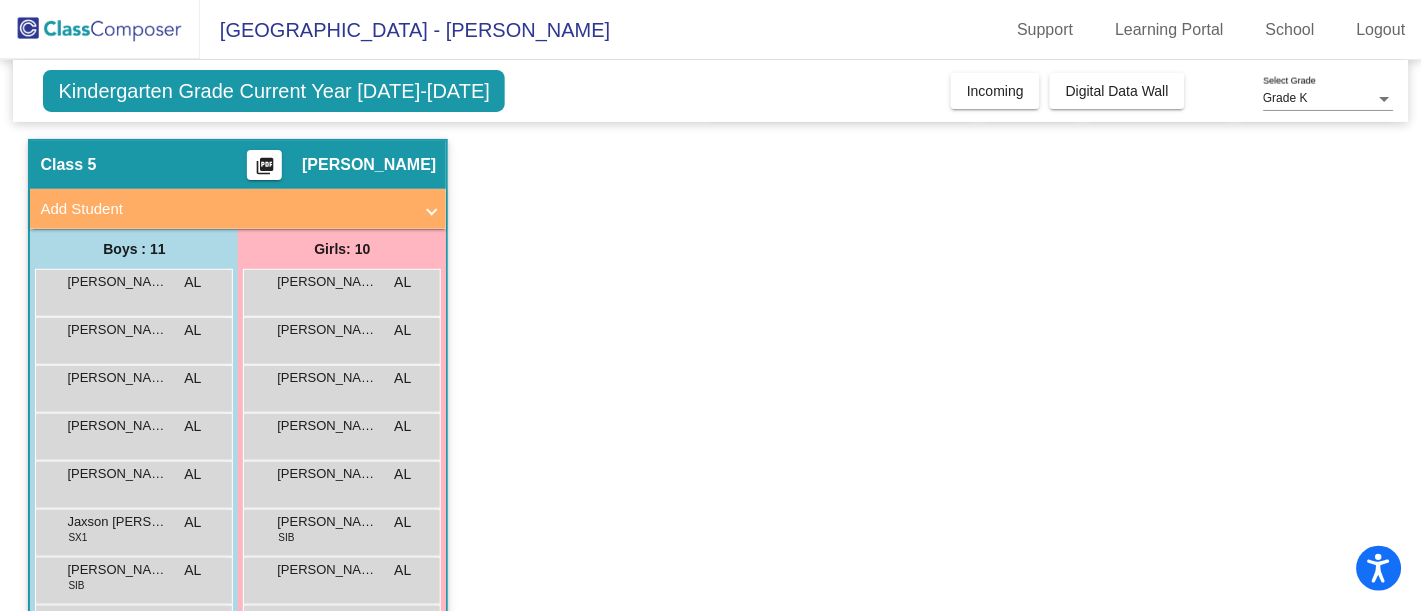 click on "[PERSON_NAME]" at bounding box center (117, 474) 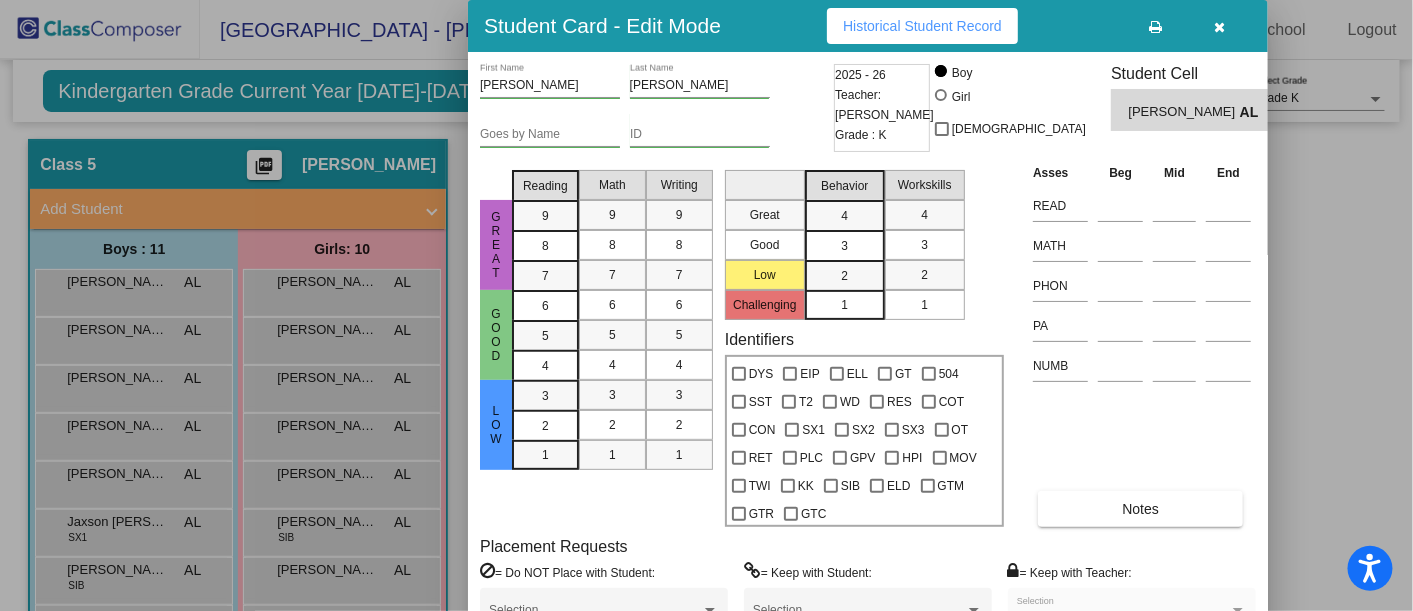 click at bounding box center (706, 305) 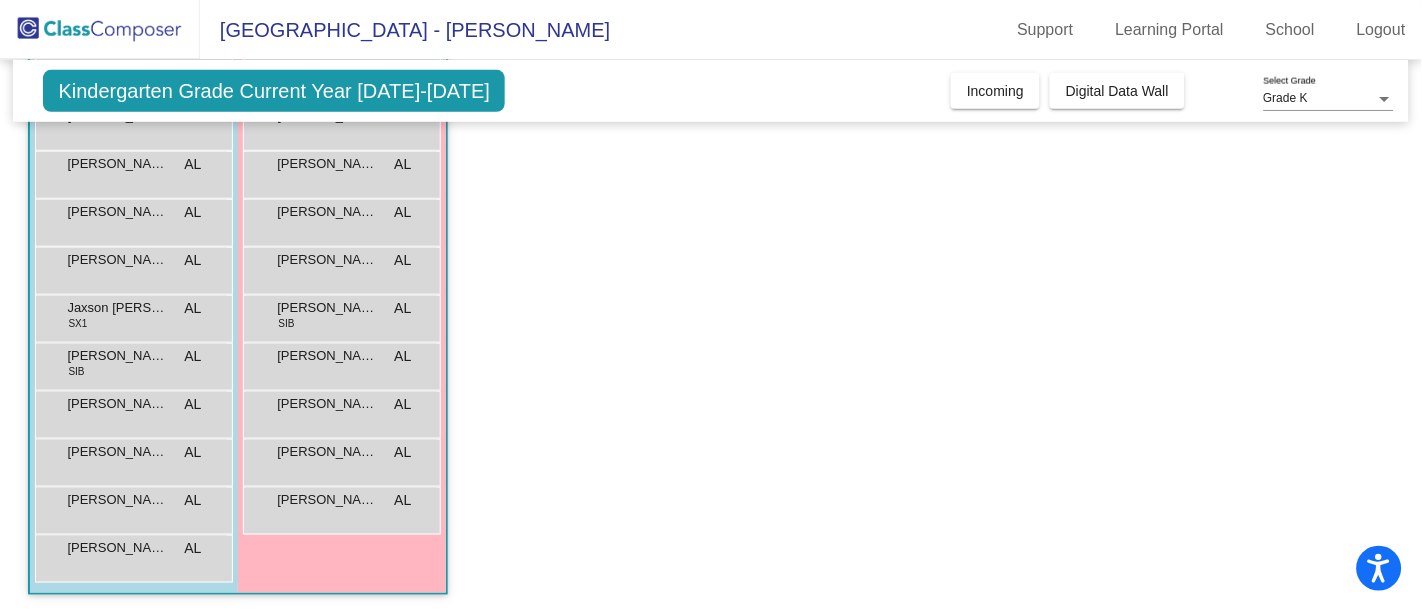 scroll, scrollTop: 268, scrollLeft: 0, axis: vertical 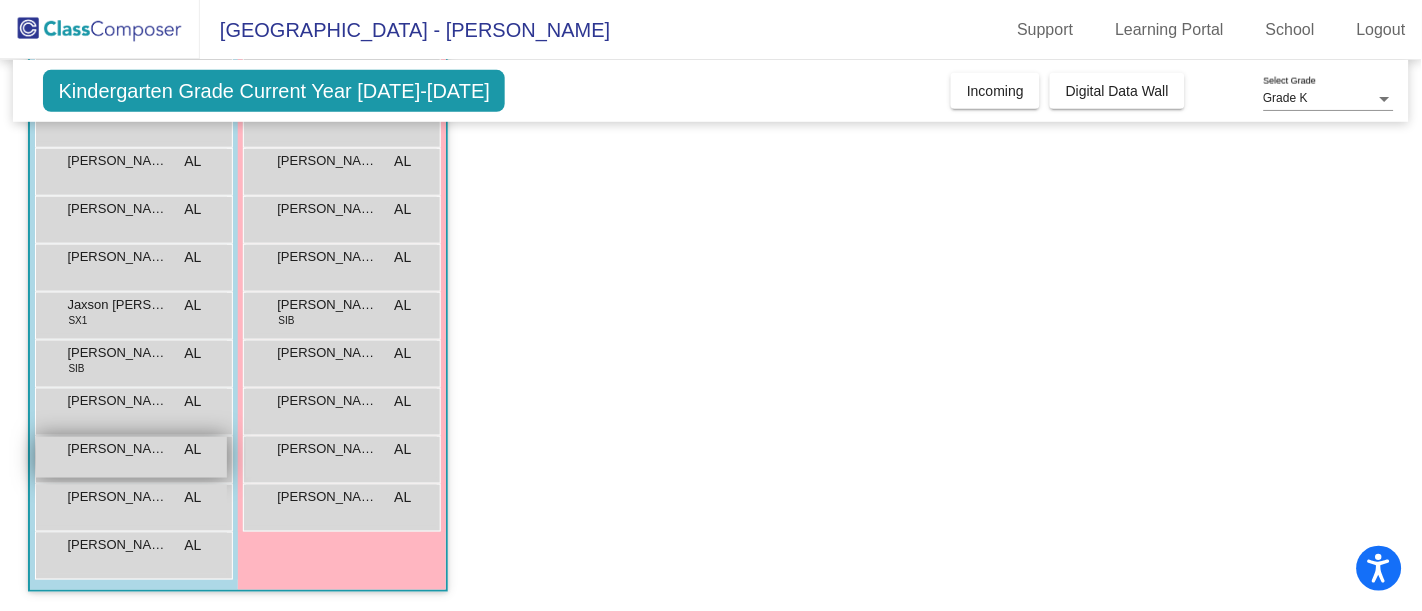 click on "[PERSON_NAME] Pilaka AL lock do_not_disturb_alt" at bounding box center [131, 457] 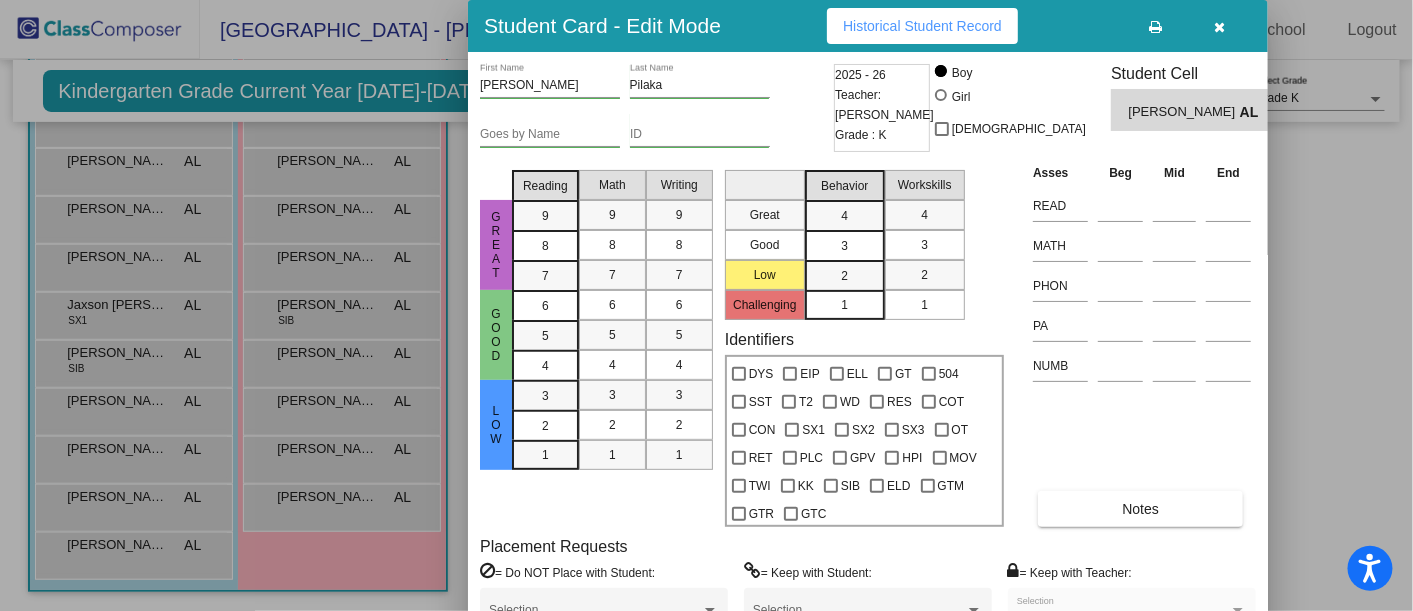 click at bounding box center (706, 305) 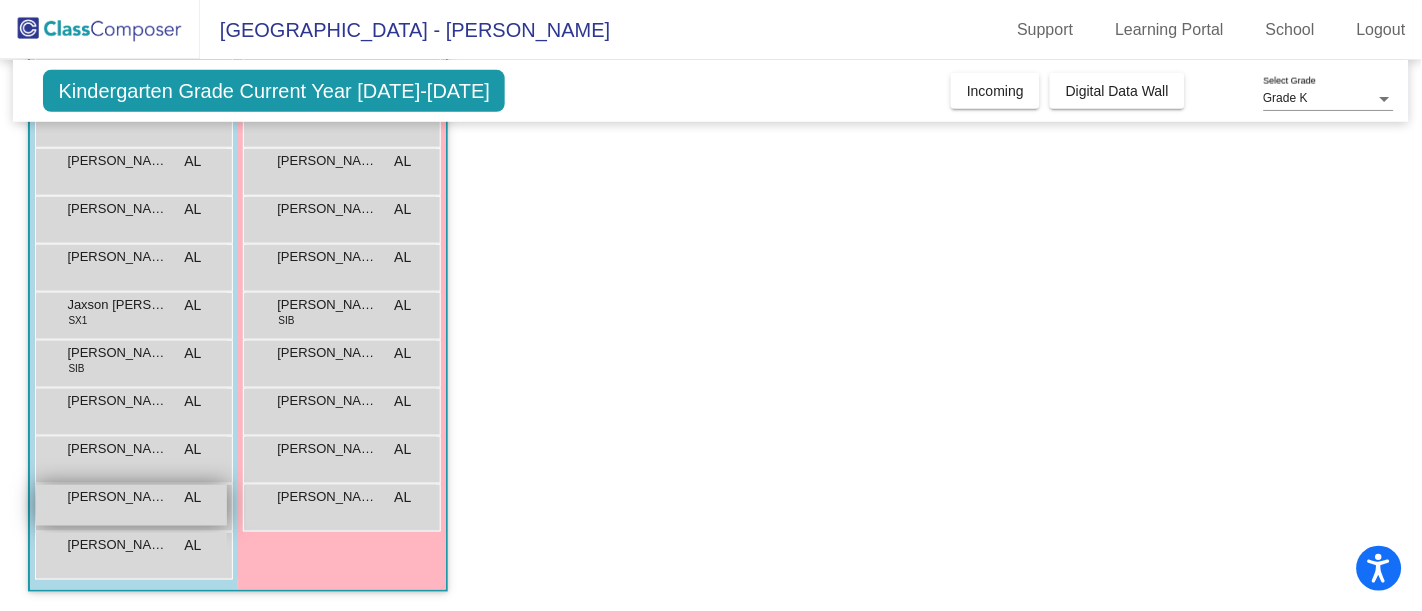 click on "[PERSON_NAME] AL lock do_not_disturb_alt" at bounding box center [131, 505] 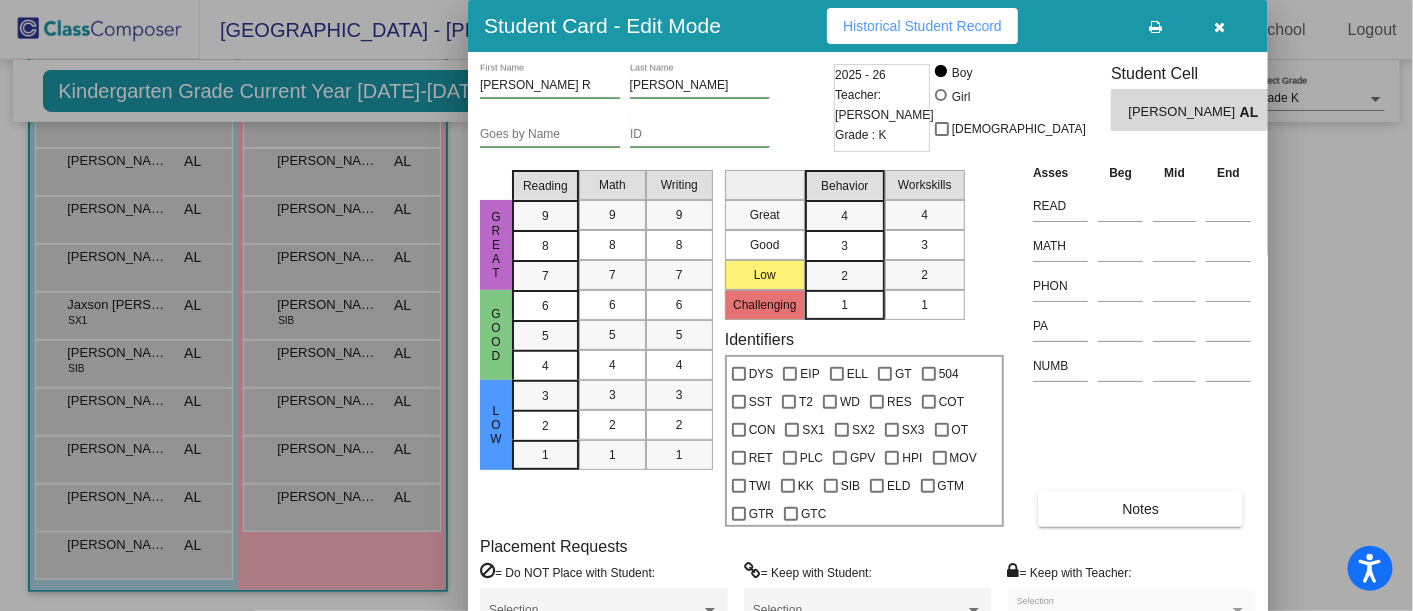 click at bounding box center [706, 305] 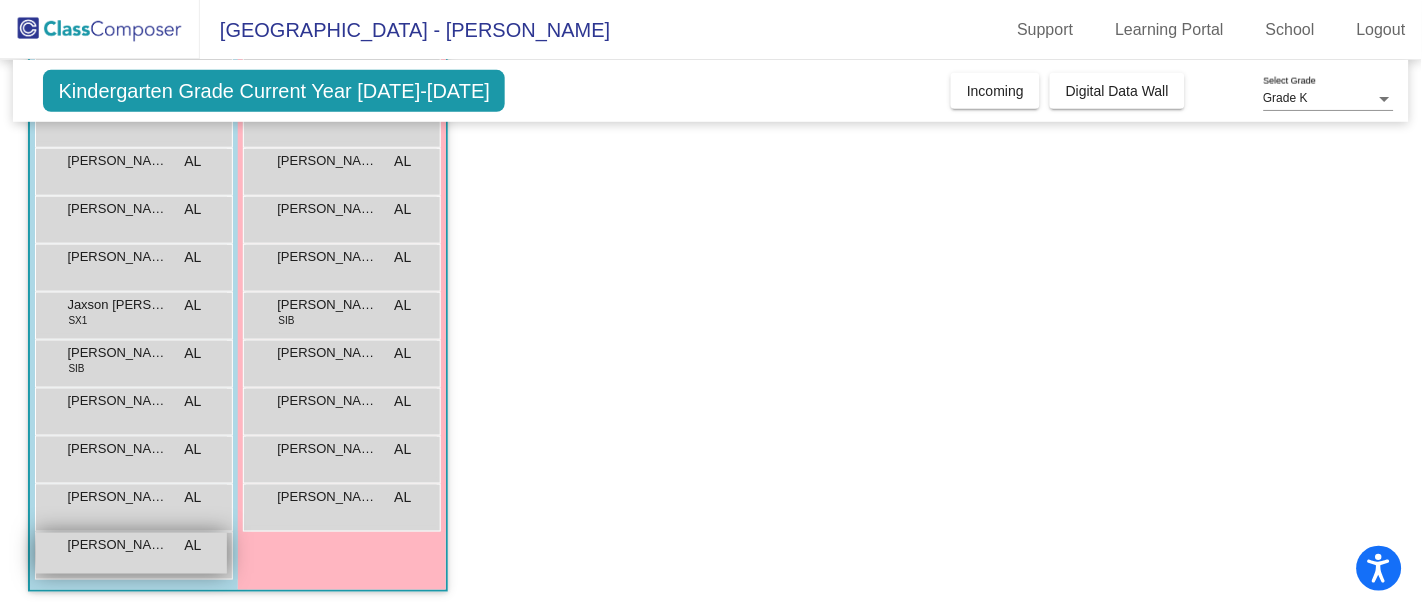click on "[PERSON_NAME] AL lock do_not_disturb_alt" at bounding box center [131, 553] 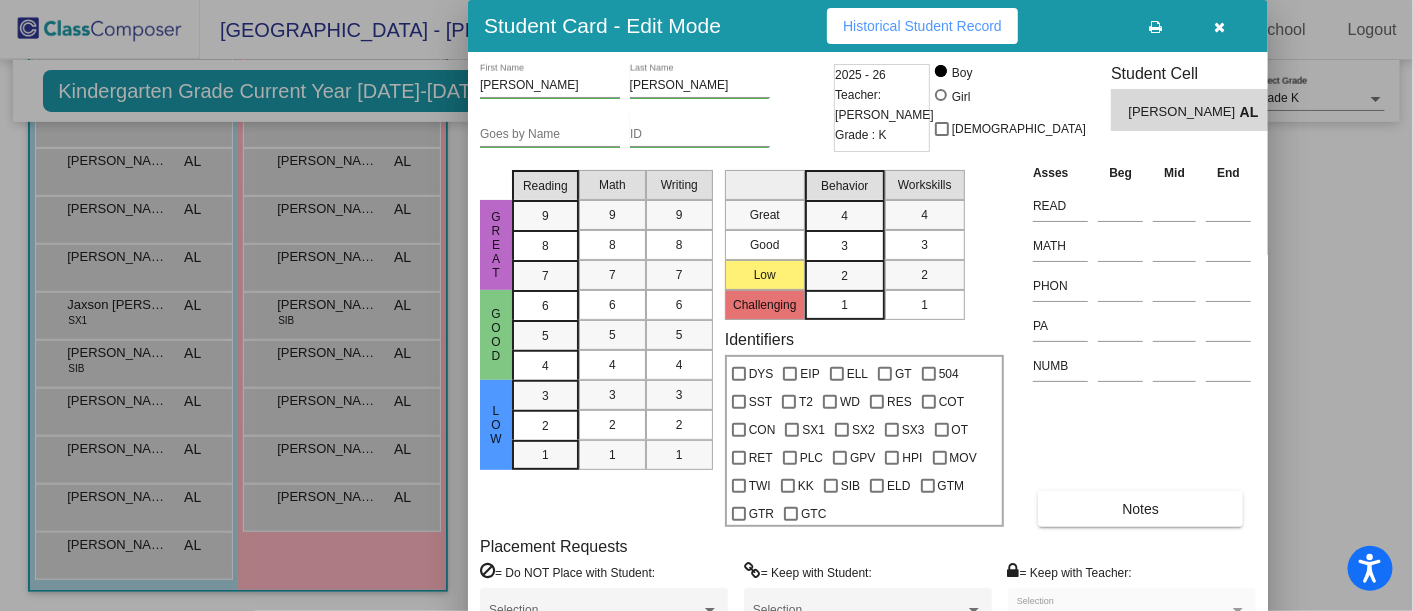 click at bounding box center [706, 305] 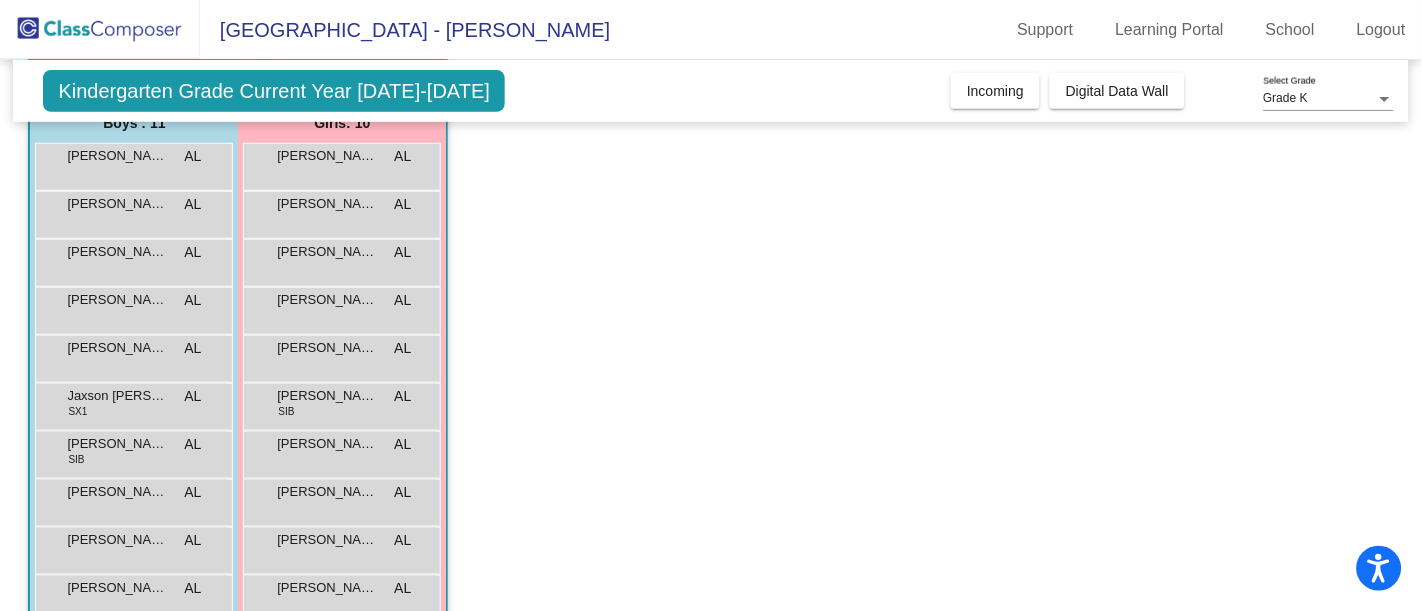 scroll, scrollTop: 178, scrollLeft: 0, axis: vertical 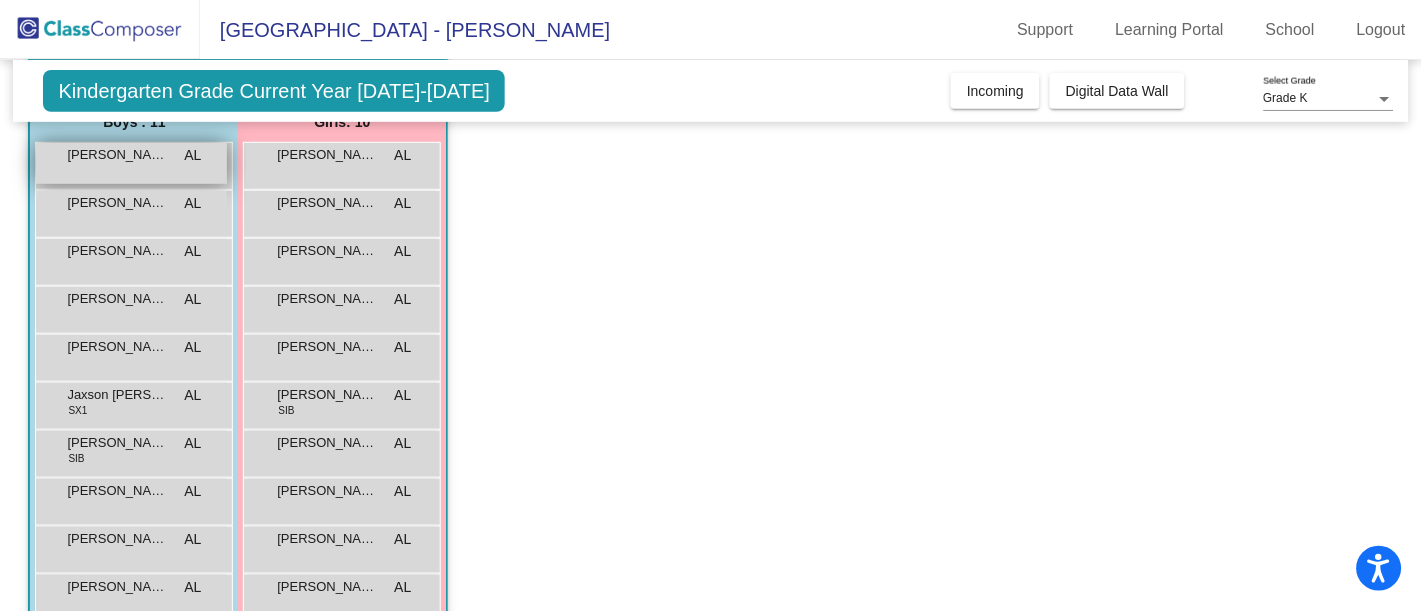 click on "[PERSON_NAME] Sai [PERSON_NAME] AL lock do_not_disturb_alt" at bounding box center (131, 163) 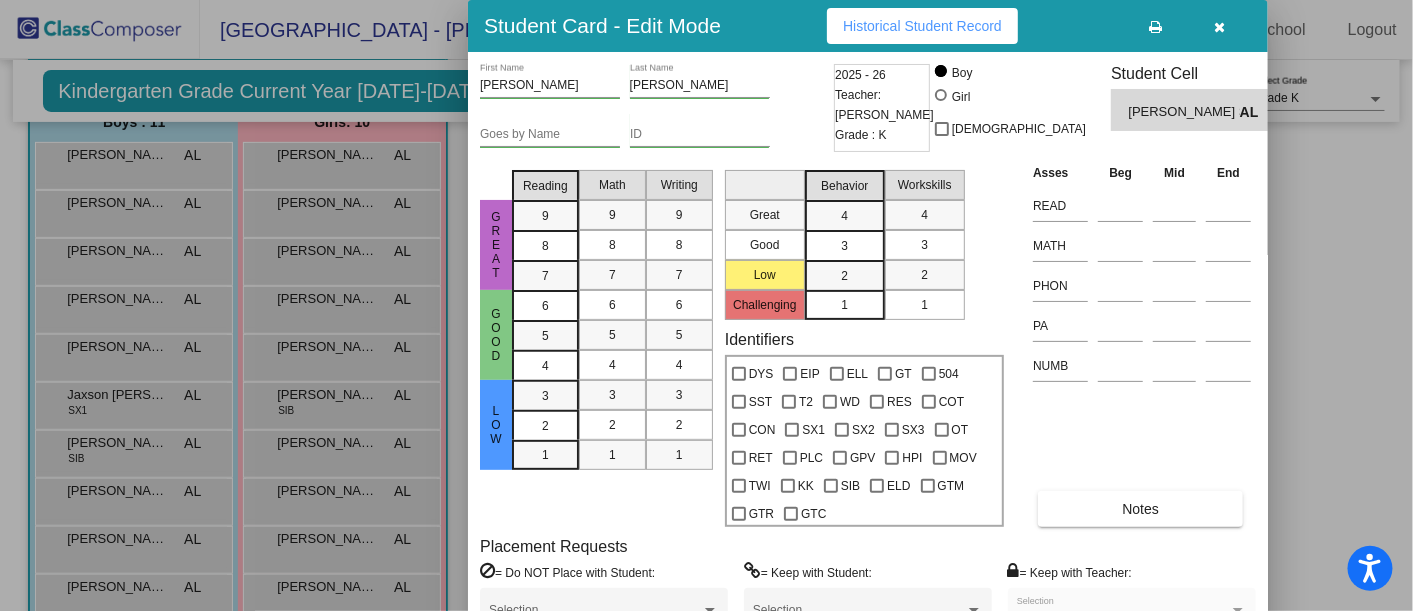 click at bounding box center [706, 305] 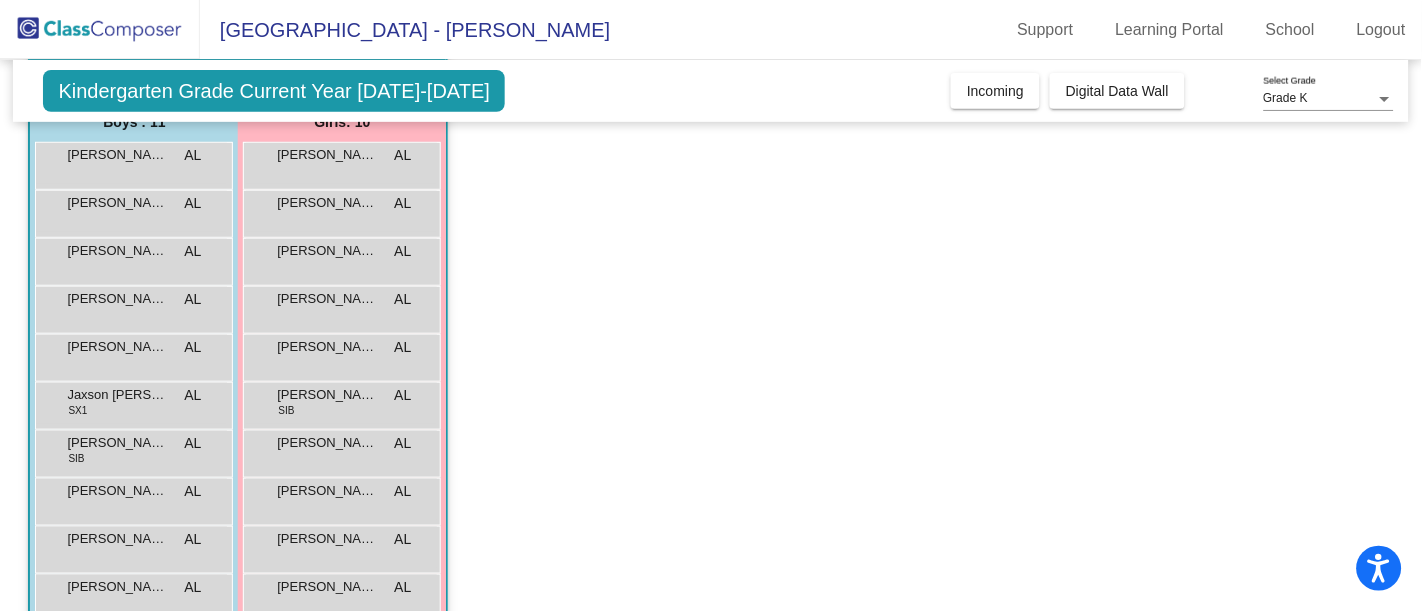 scroll, scrollTop: 179, scrollLeft: 0, axis: vertical 